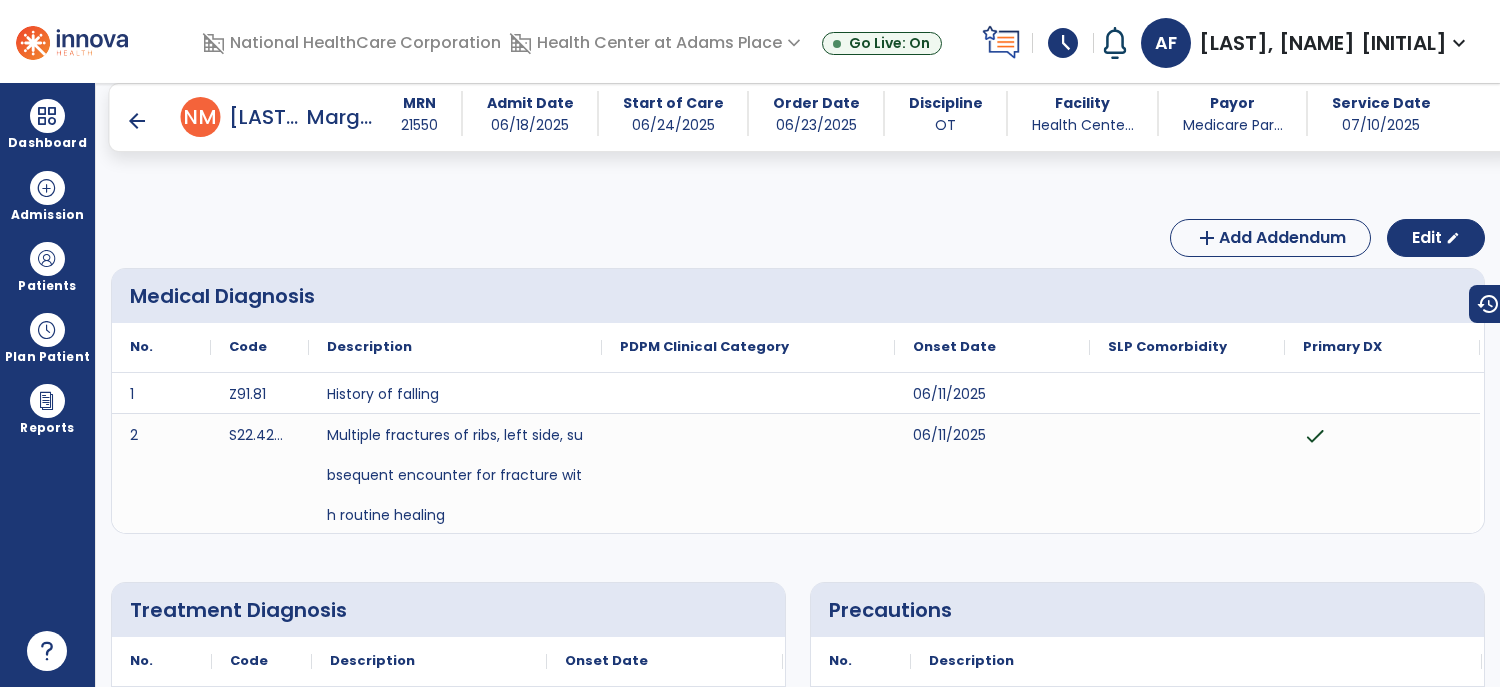scroll, scrollTop: 0, scrollLeft: 0, axis: both 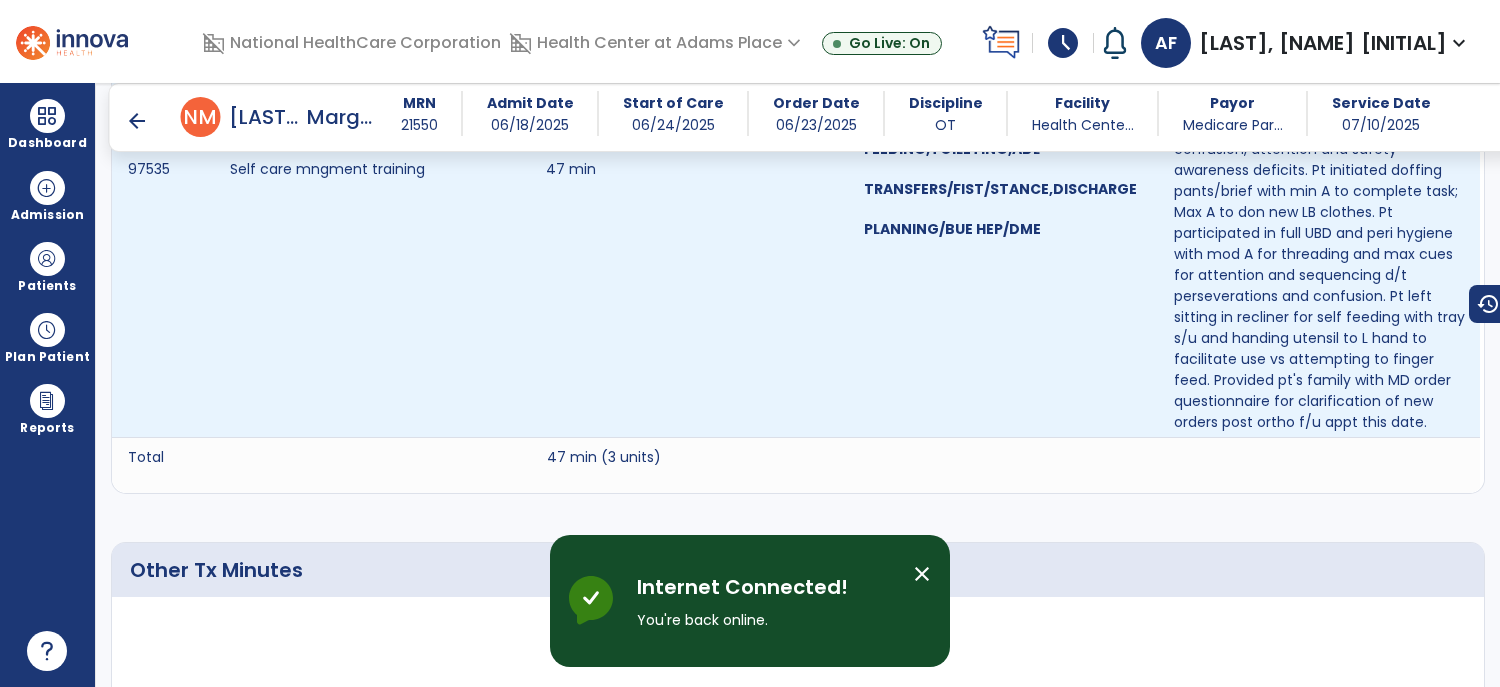 click on "47 min" at bounding box center (687, 177) 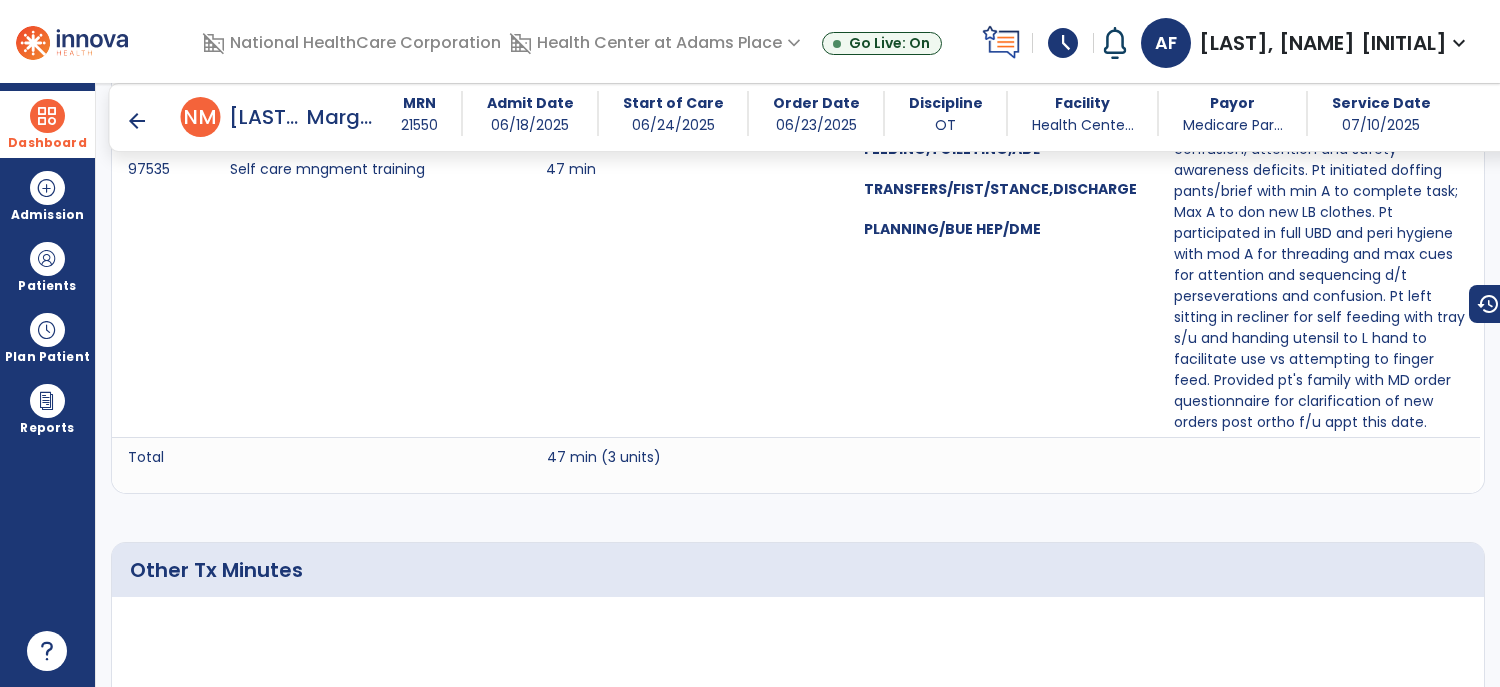 click at bounding box center [47, 116] 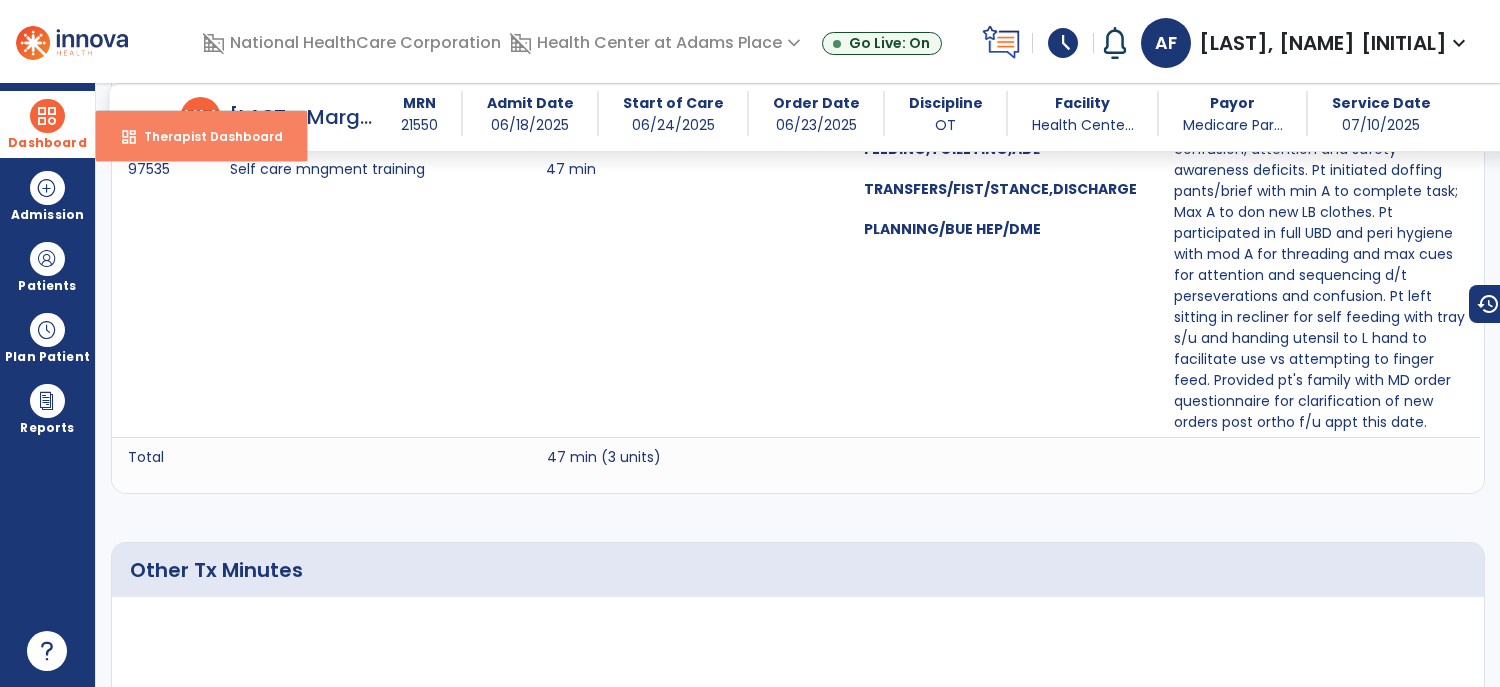 click on "Therapist Dashboard" at bounding box center [205, 136] 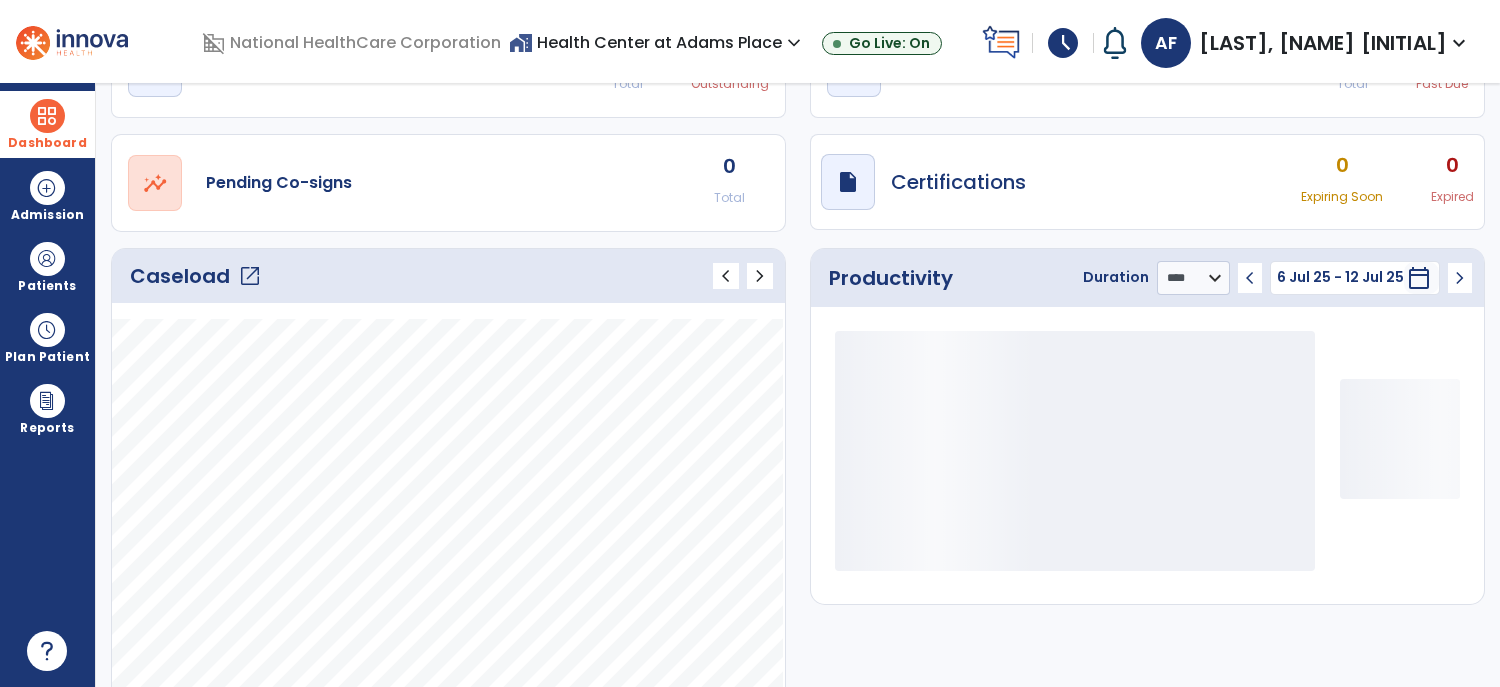 scroll, scrollTop: 121, scrollLeft: 0, axis: vertical 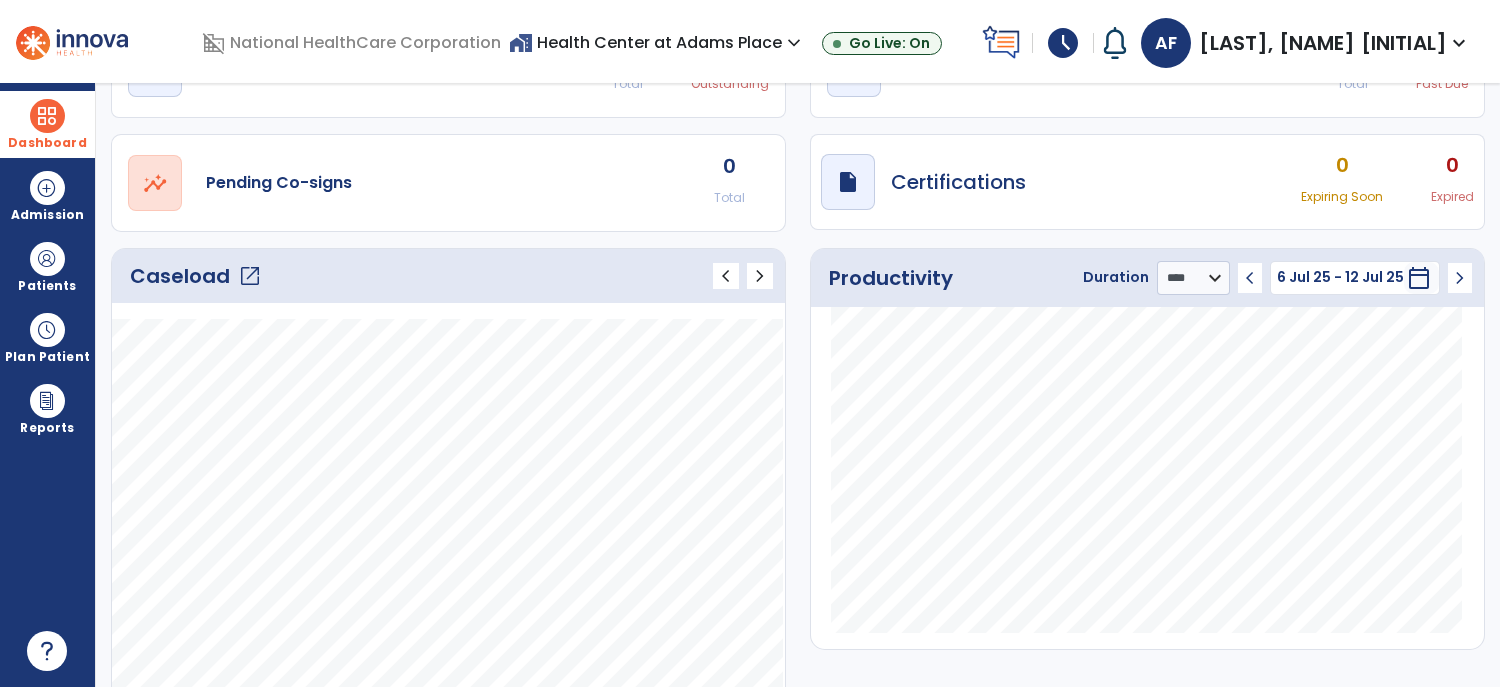 click on "open_in_new" 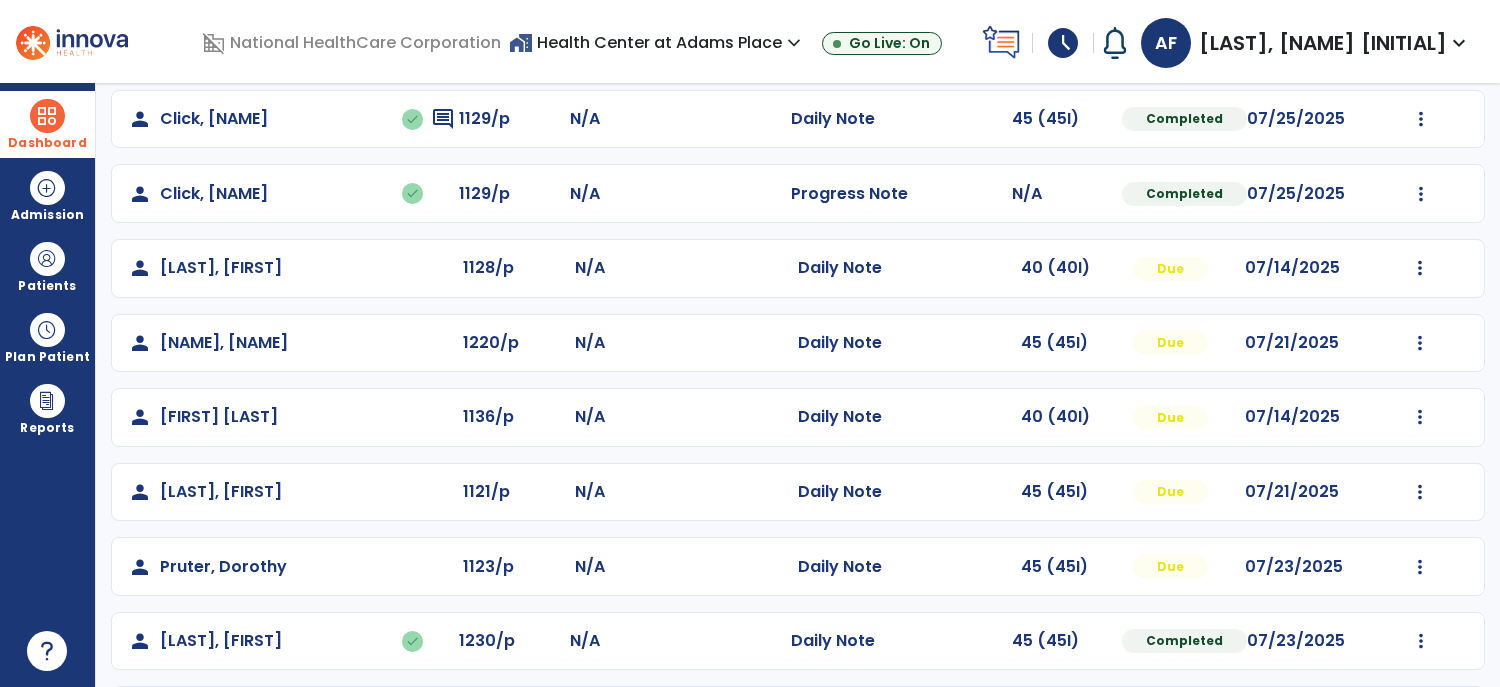 scroll, scrollTop: 470, scrollLeft: 0, axis: vertical 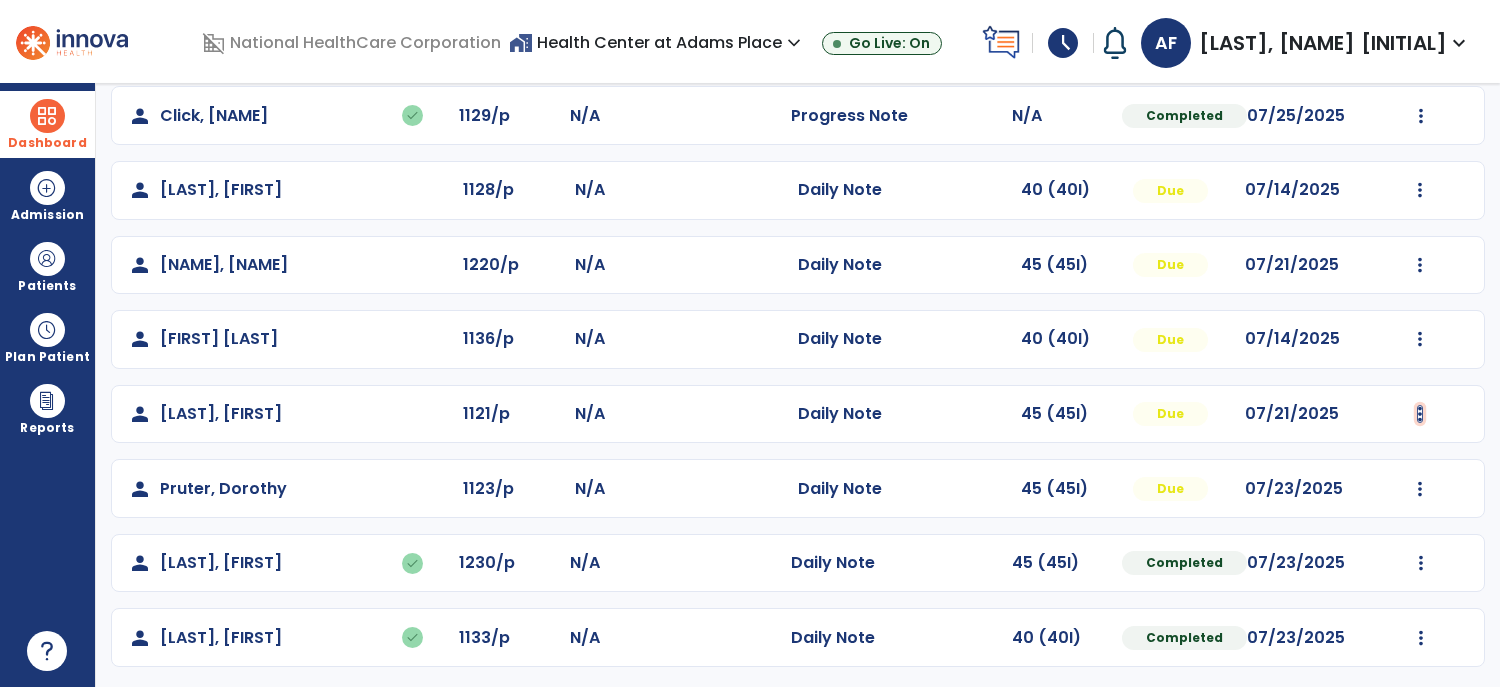 click at bounding box center [1421, -108] 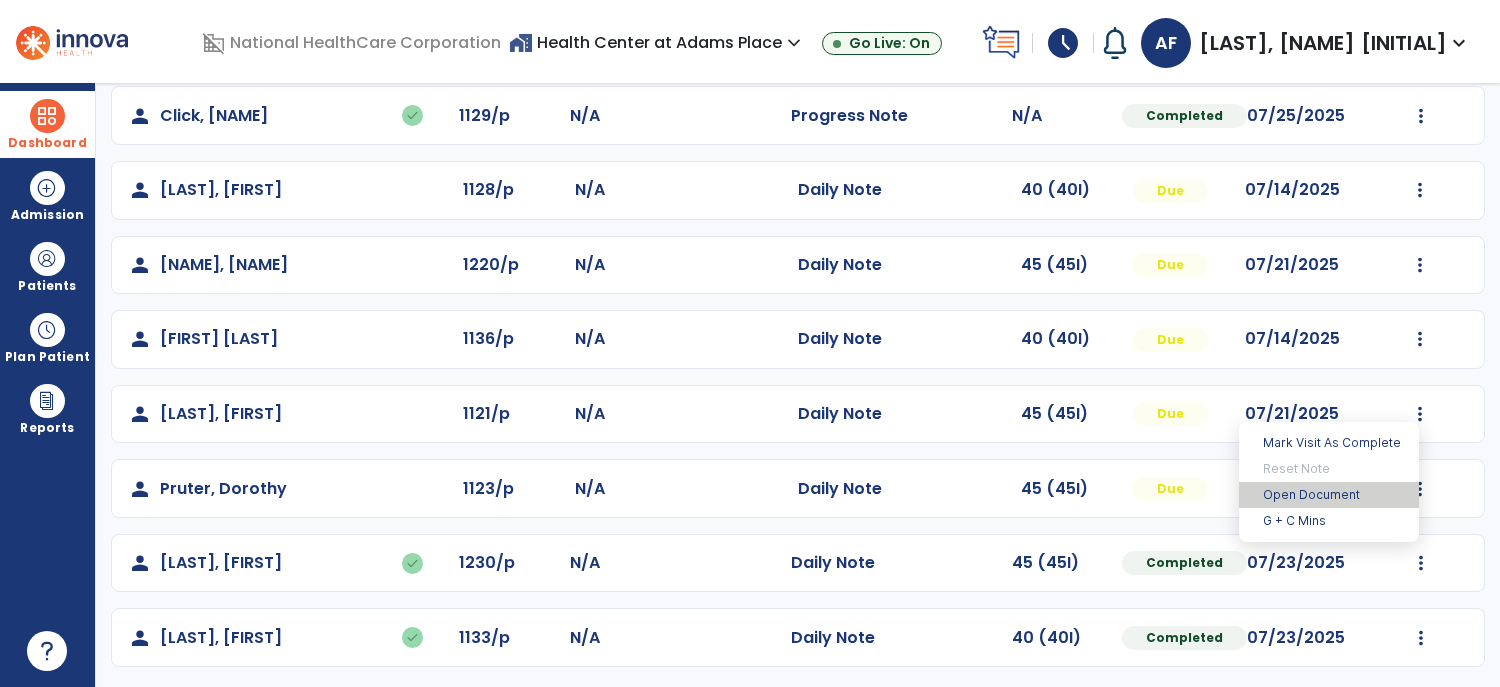 click on "Open Document" at bounding box center (1329, 495) 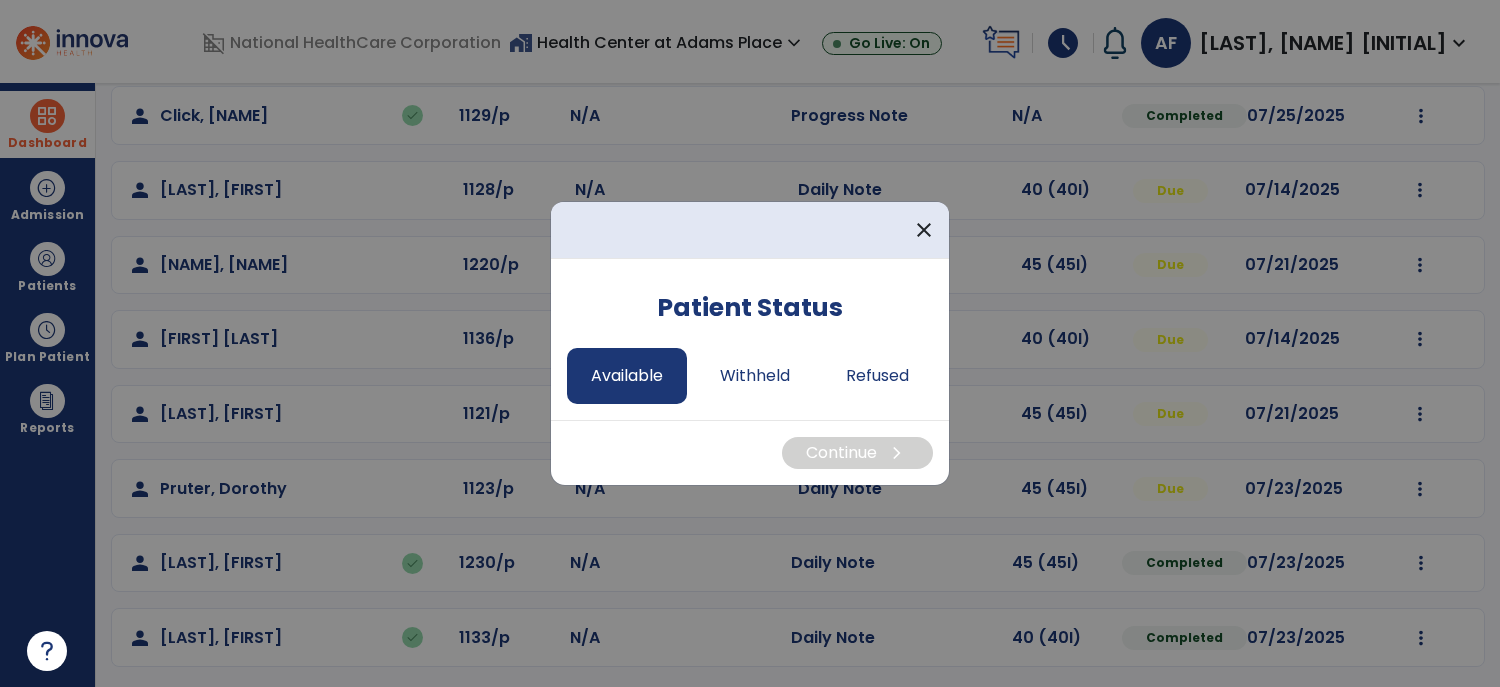 click on "Available" at bounding box center (627, 376) 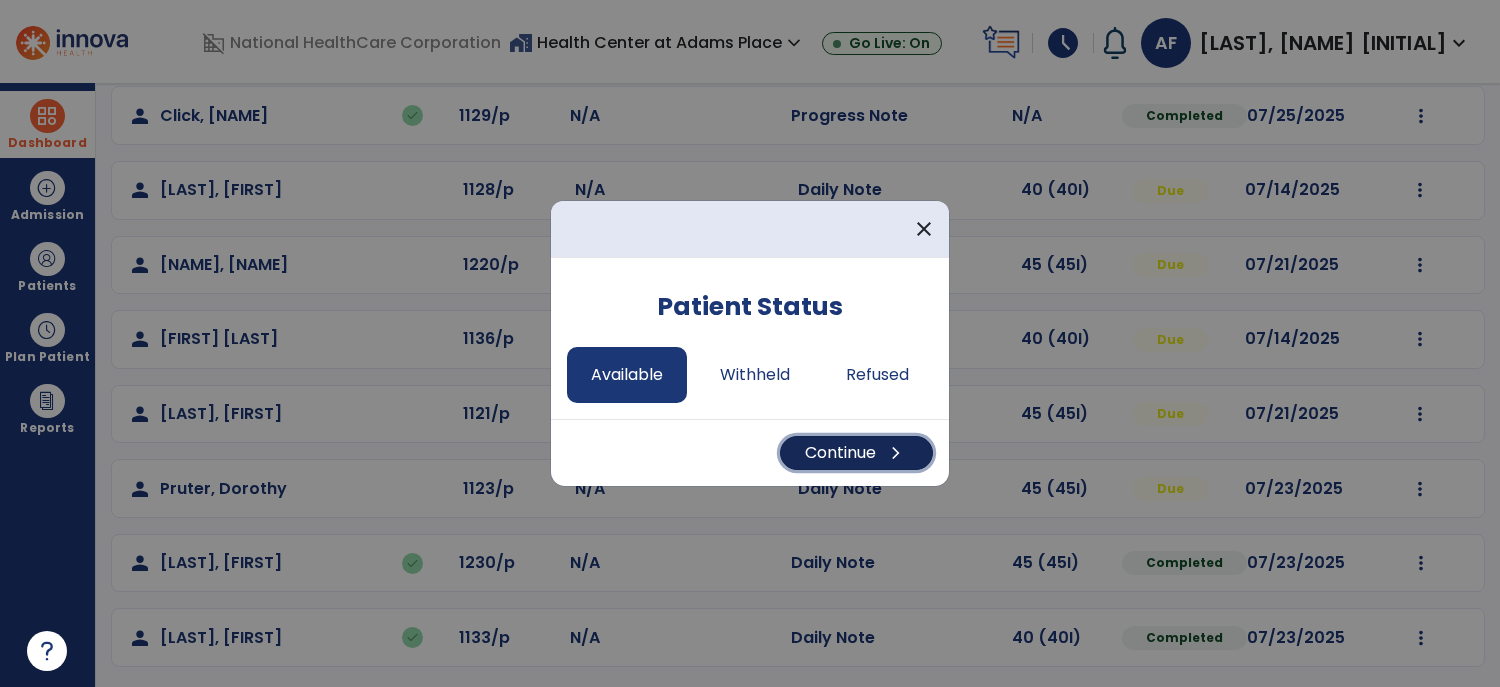 click on "Continue   chevron_right" at bounding box center (856, 453) 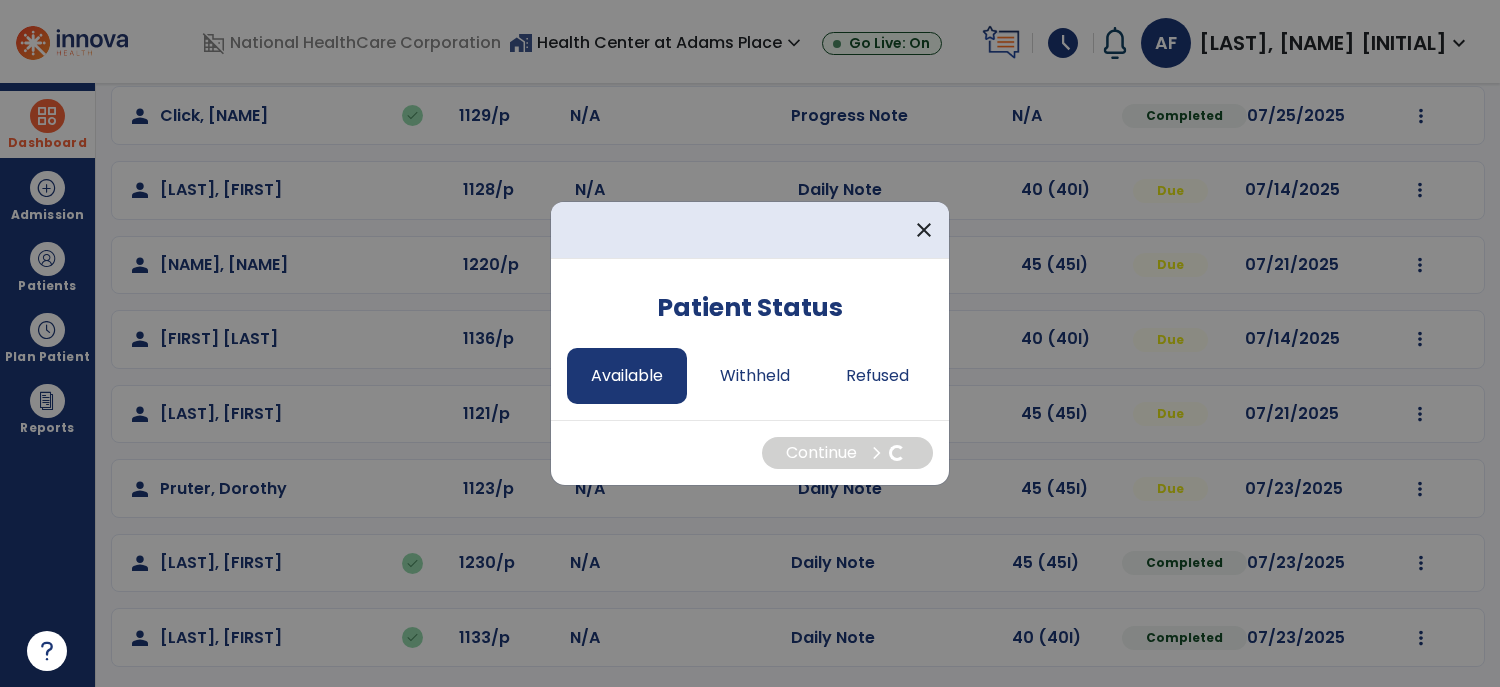 select on "*" 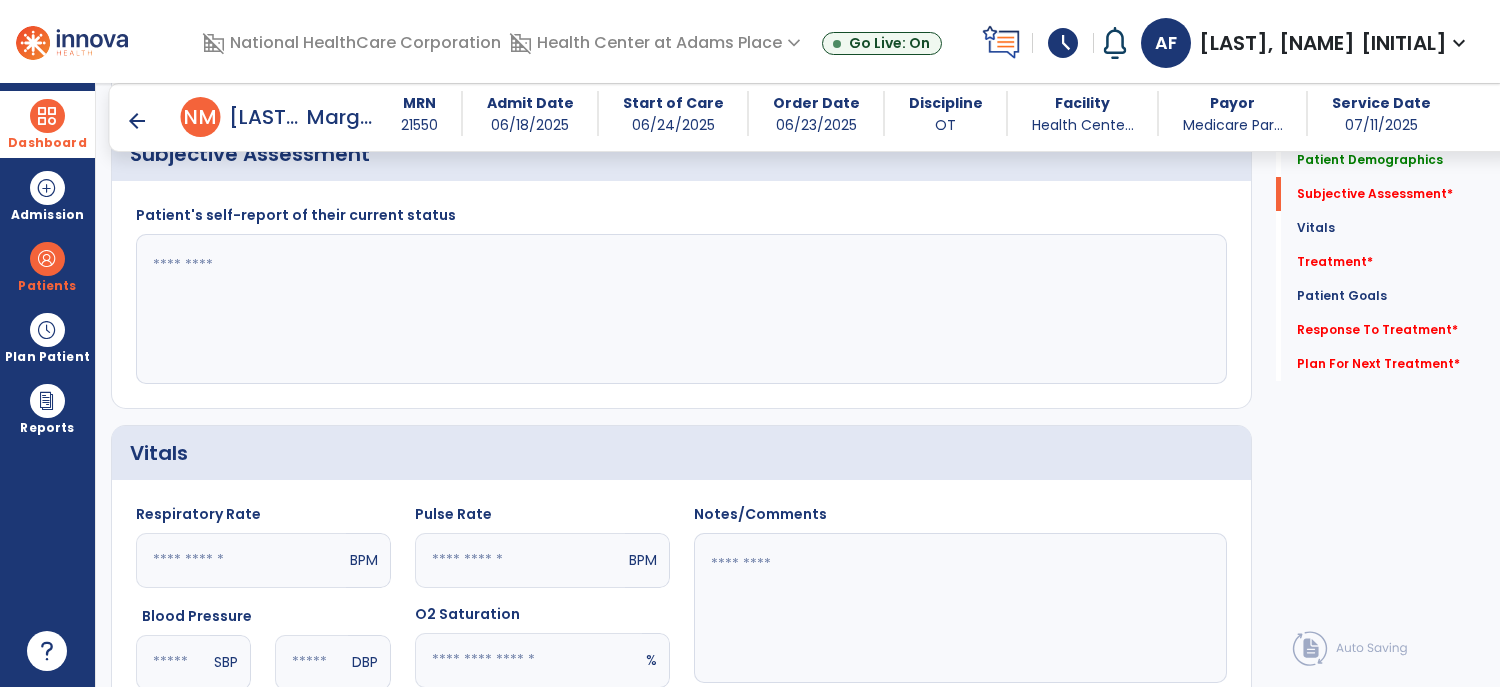 scroll, scrollTop: 442, scrollLeft: 0, axis: vertical 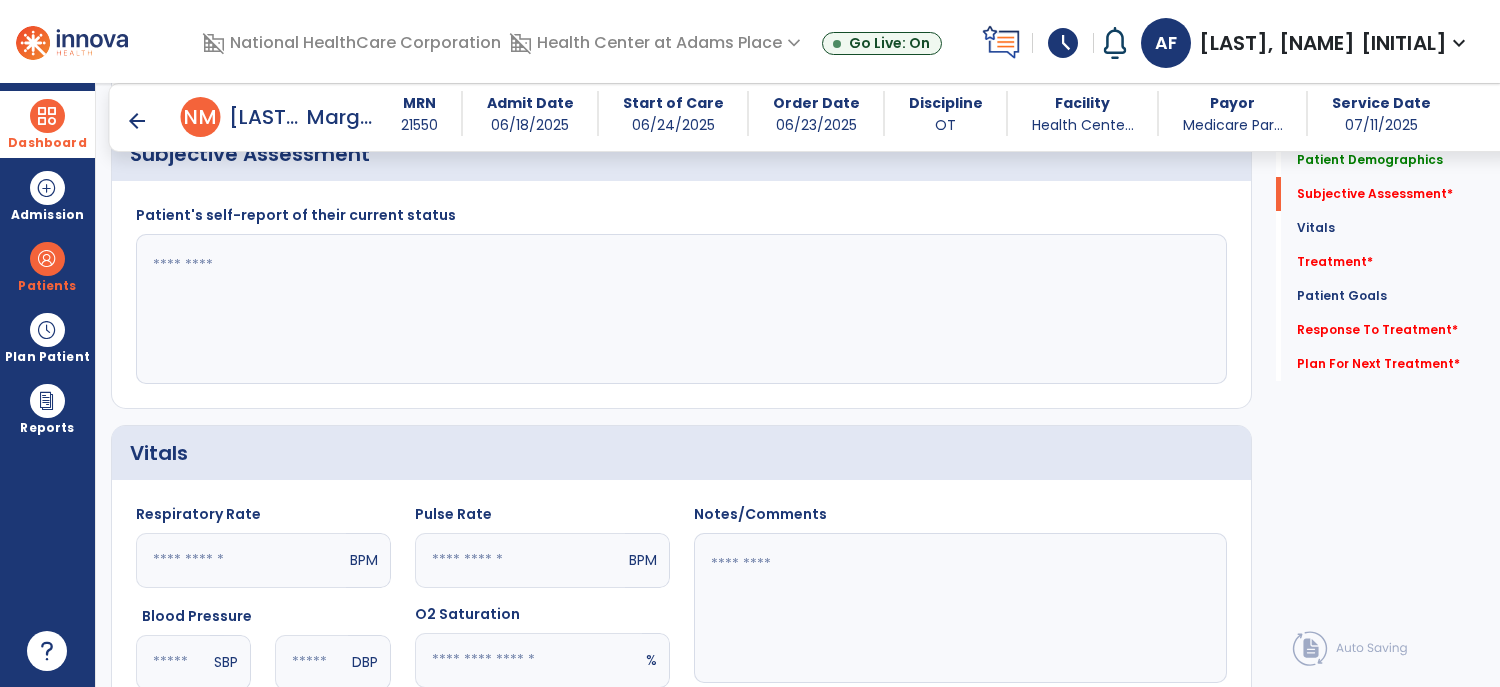 click 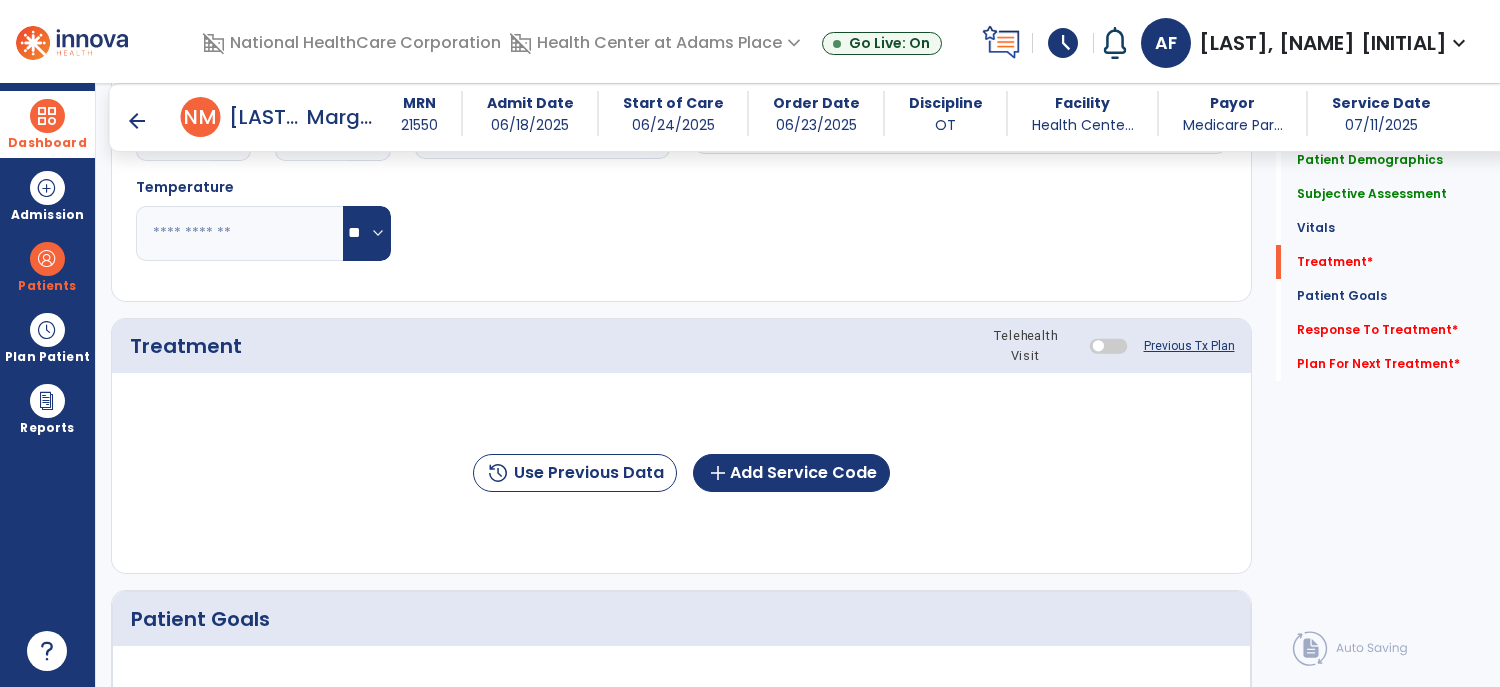 scroll, scrollTop: 989, scrollLeft: 0, axis: vertical 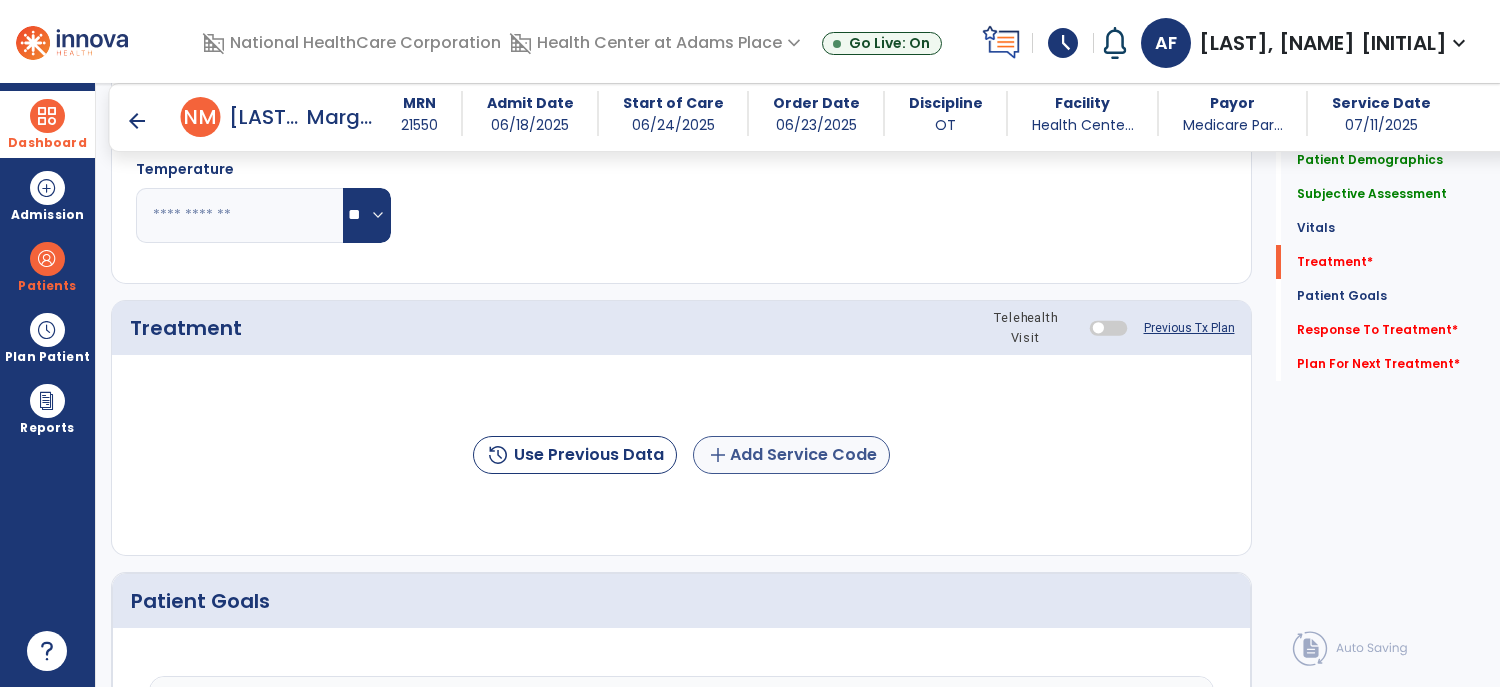 type on "**********" 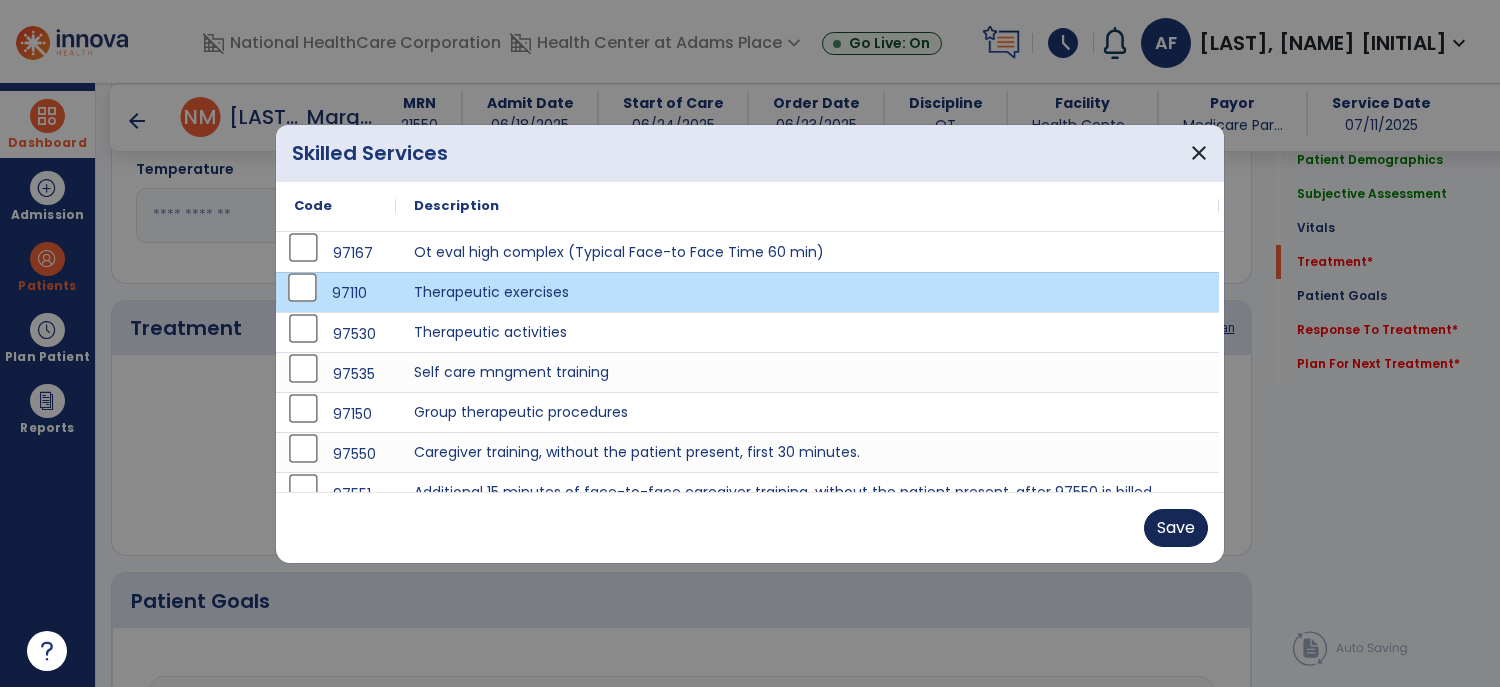 click on "Save" at bounding box center [1176, 528] 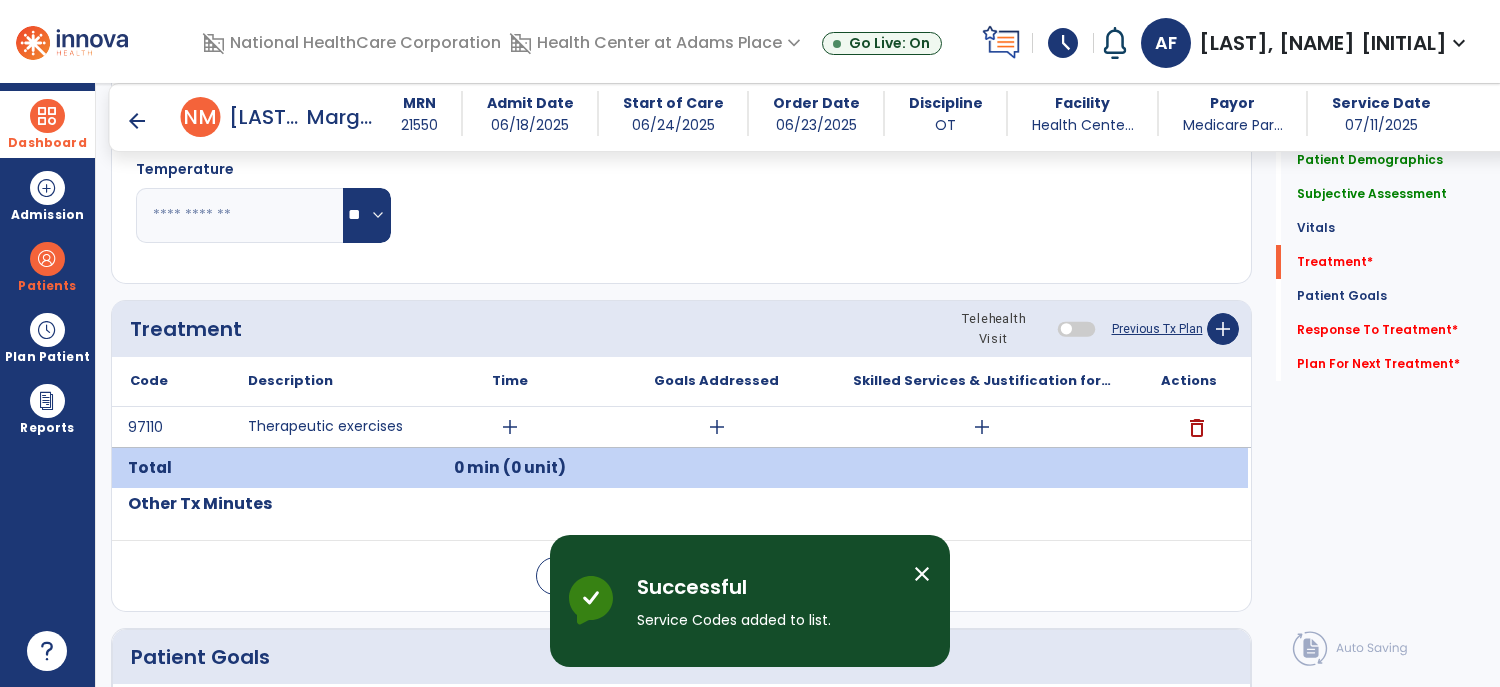 click on "add" at bounding box center [510, 427] 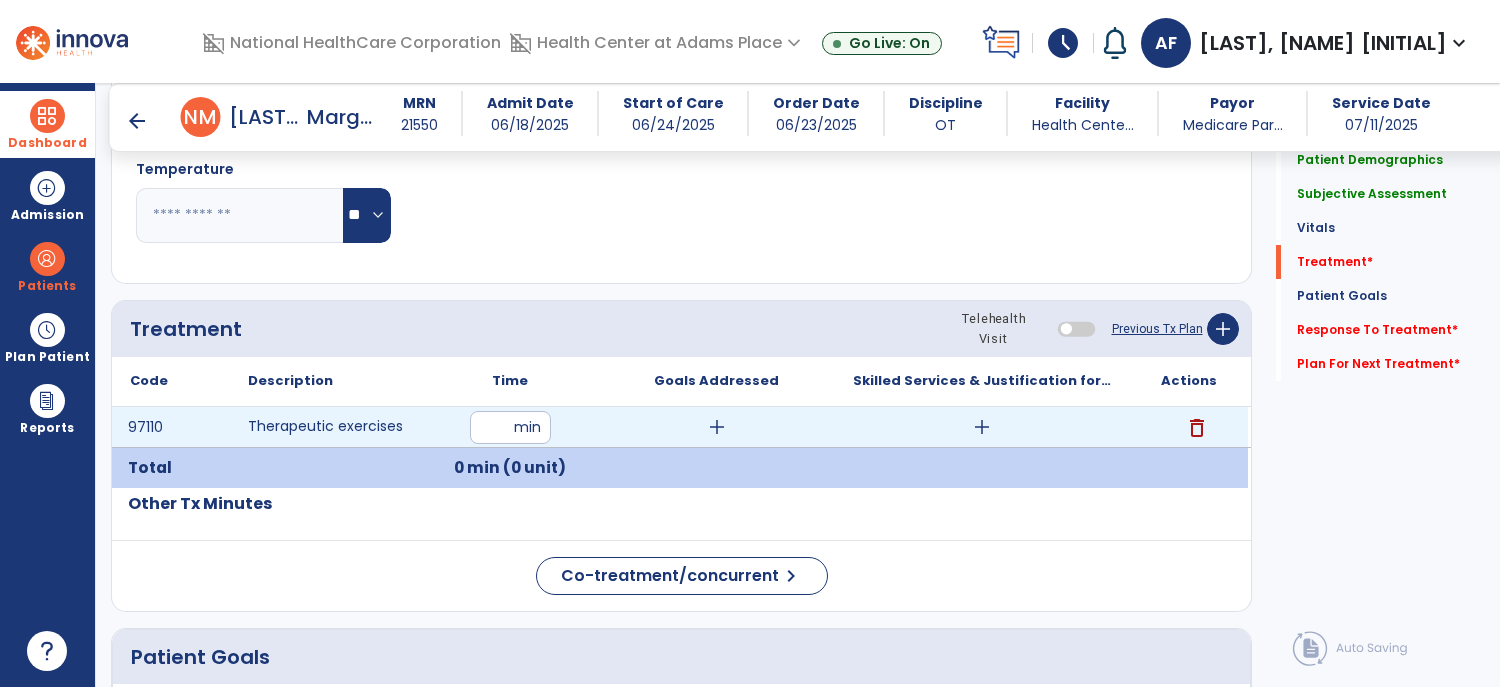 type on "**" 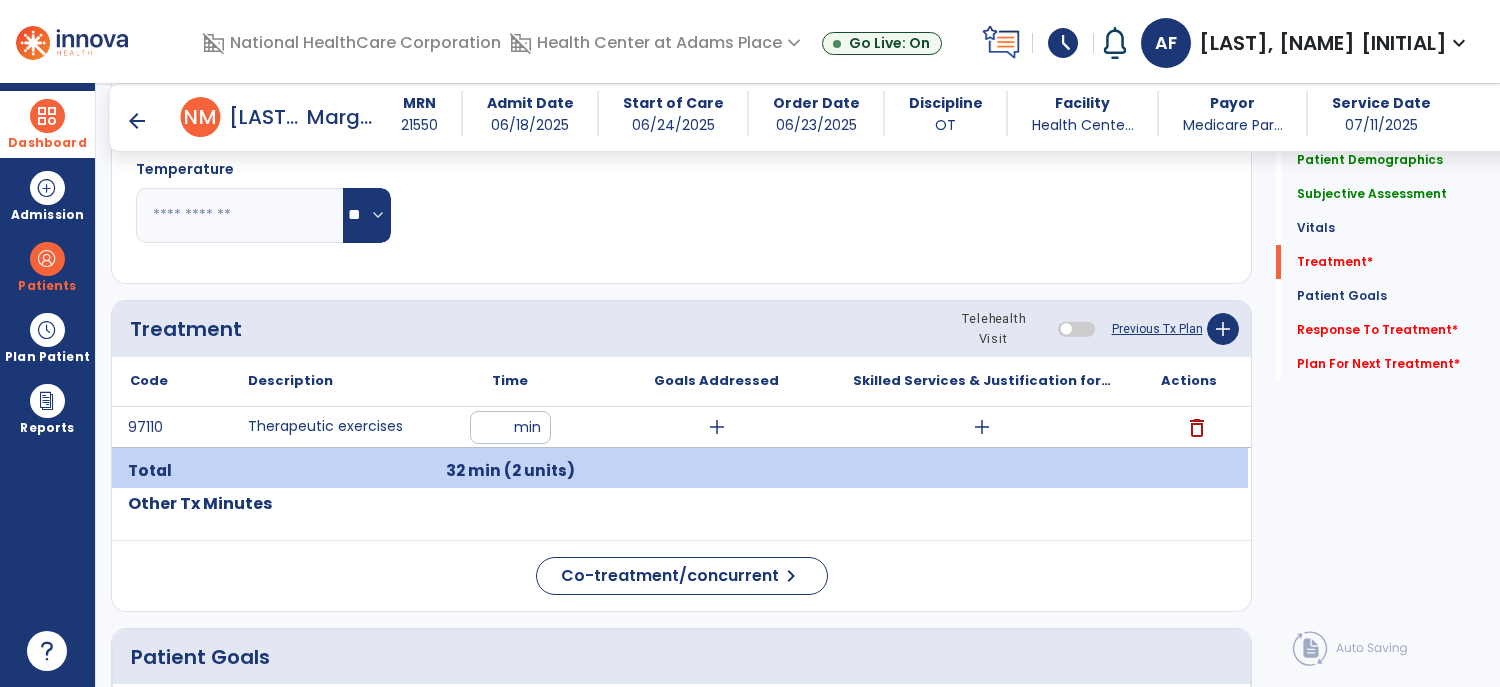 click on "add" at bounding box center (717, 427) 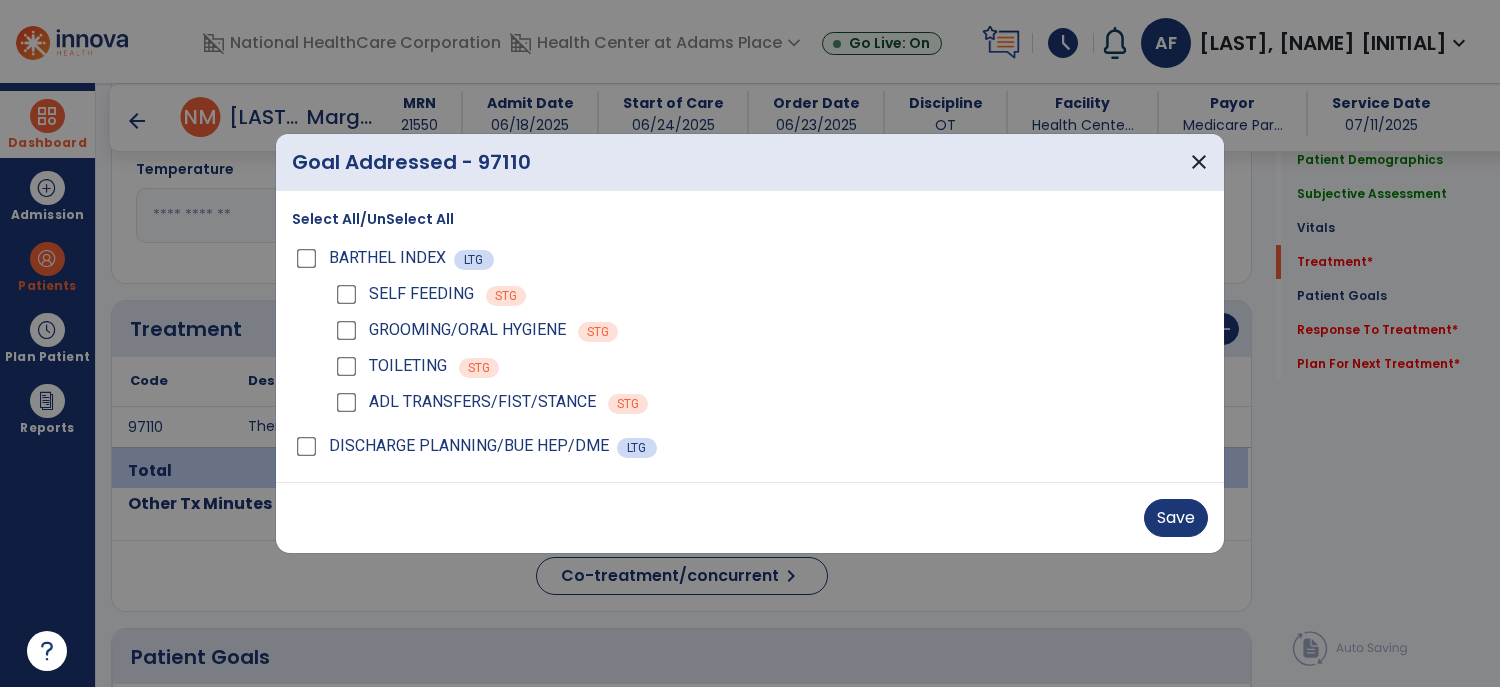click on "Select All/UnSelect All BARTHEL INDEX  LTG  SELF FEEDING  STG  GROOMING/ORAL HYGIENE  STG  TOILETING  STG  ADL TRANSFERS/FIST/STANCE  STG  DISCHARGE PLANNING/BUE HEP/DME  LTG" at bounding box center [750, 336] 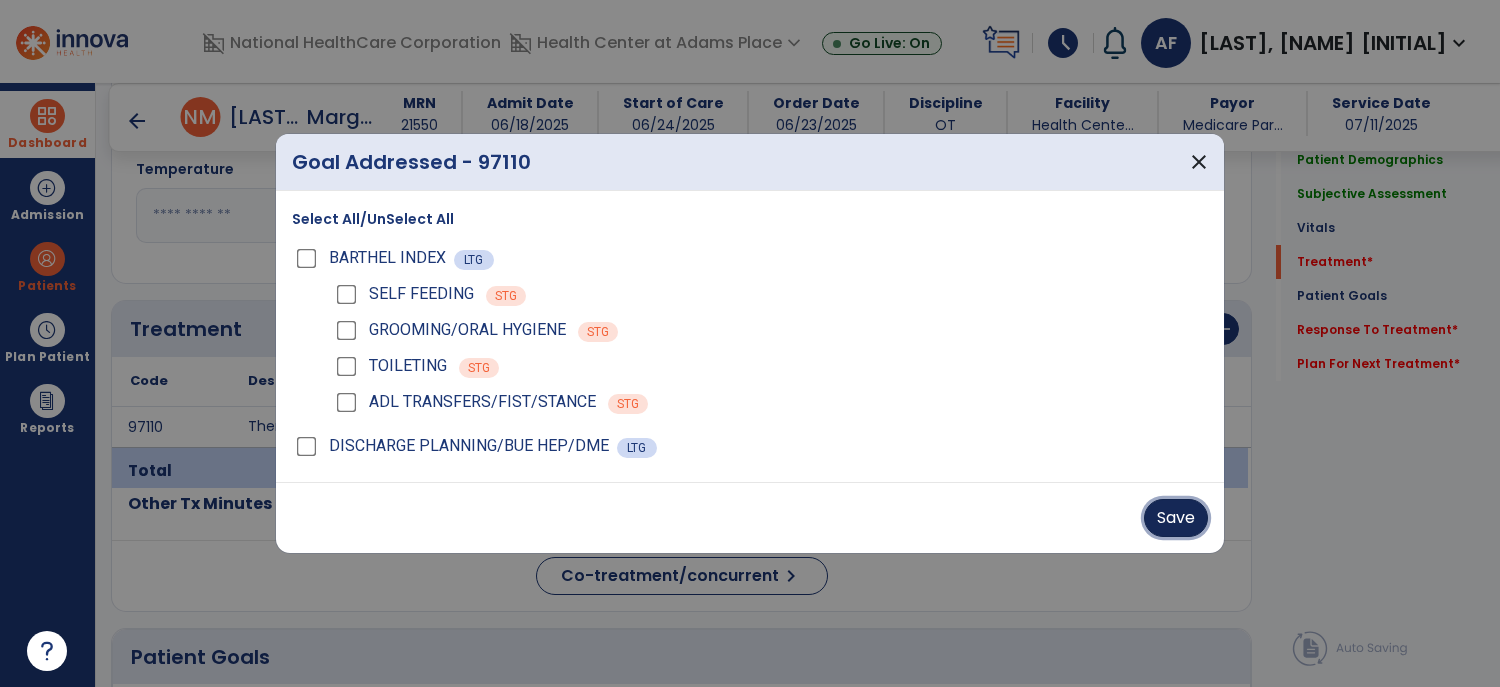 click on "Save" at bounding box center (1176, 518) 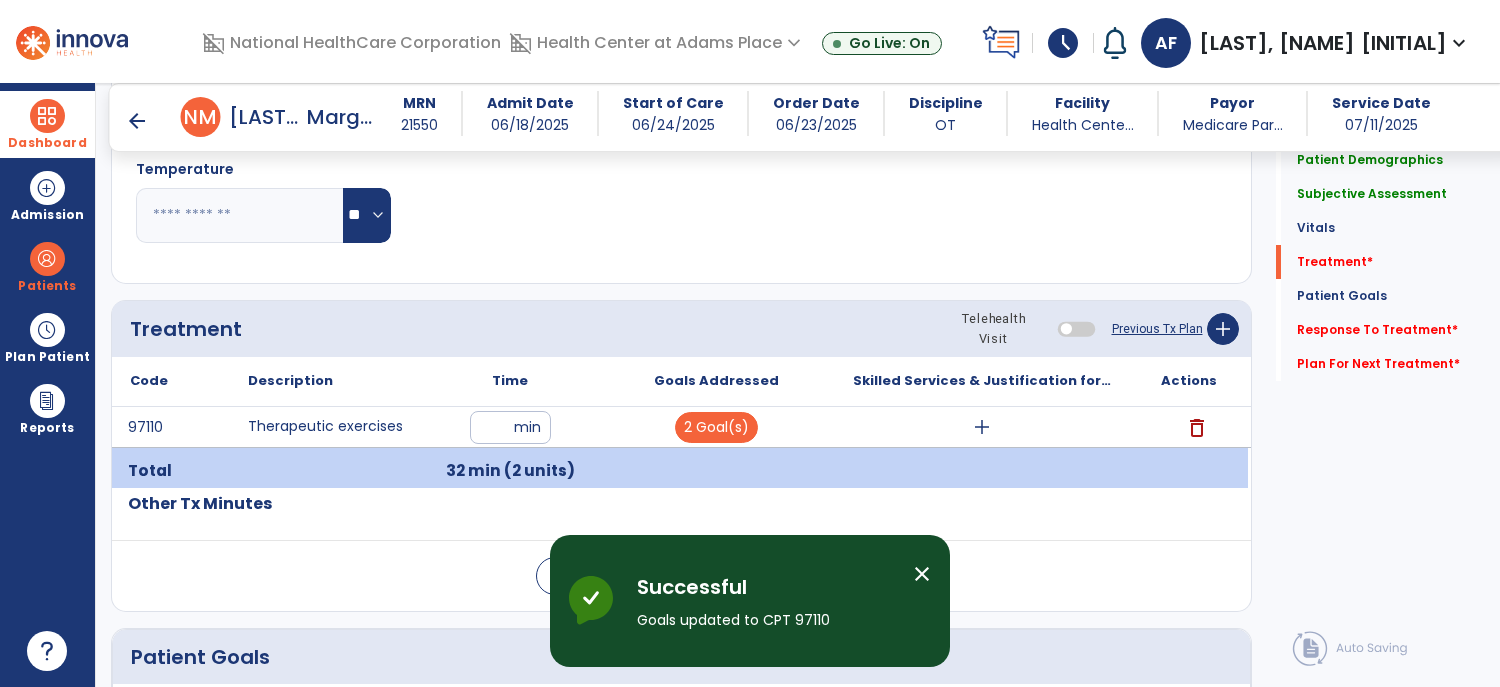click on "add" at bounding box center [982, 427] 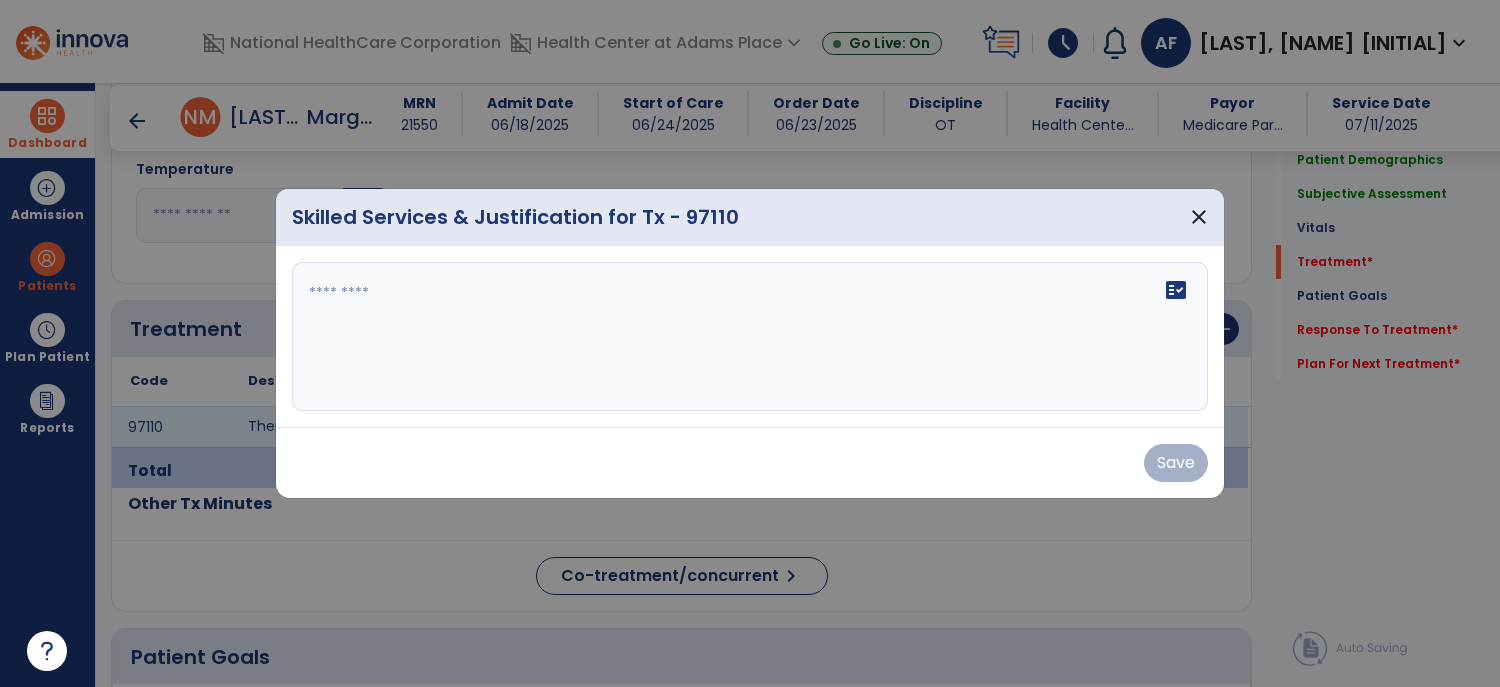 click on "fact_check" at bounding box center (750, 337) 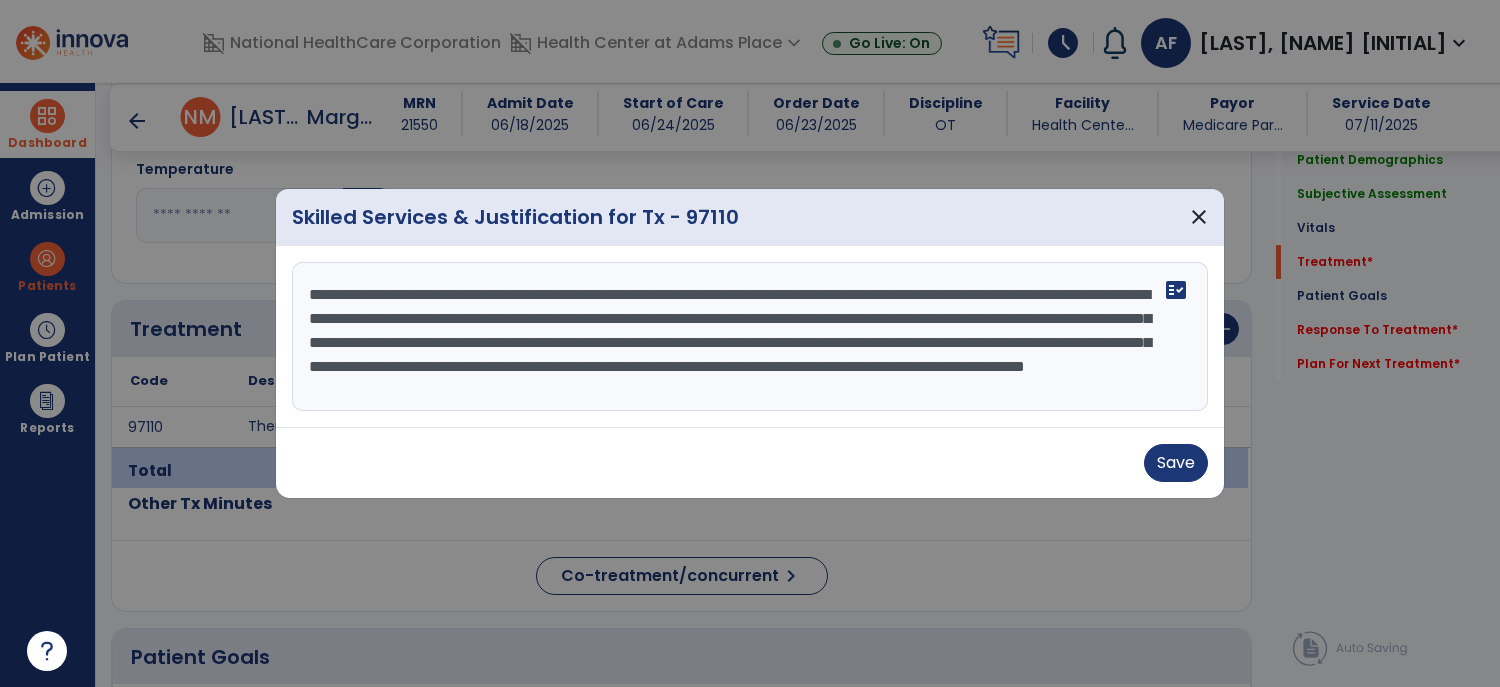 scroll, scrollTop: 14, scrollLeft: 0, axis: vertical 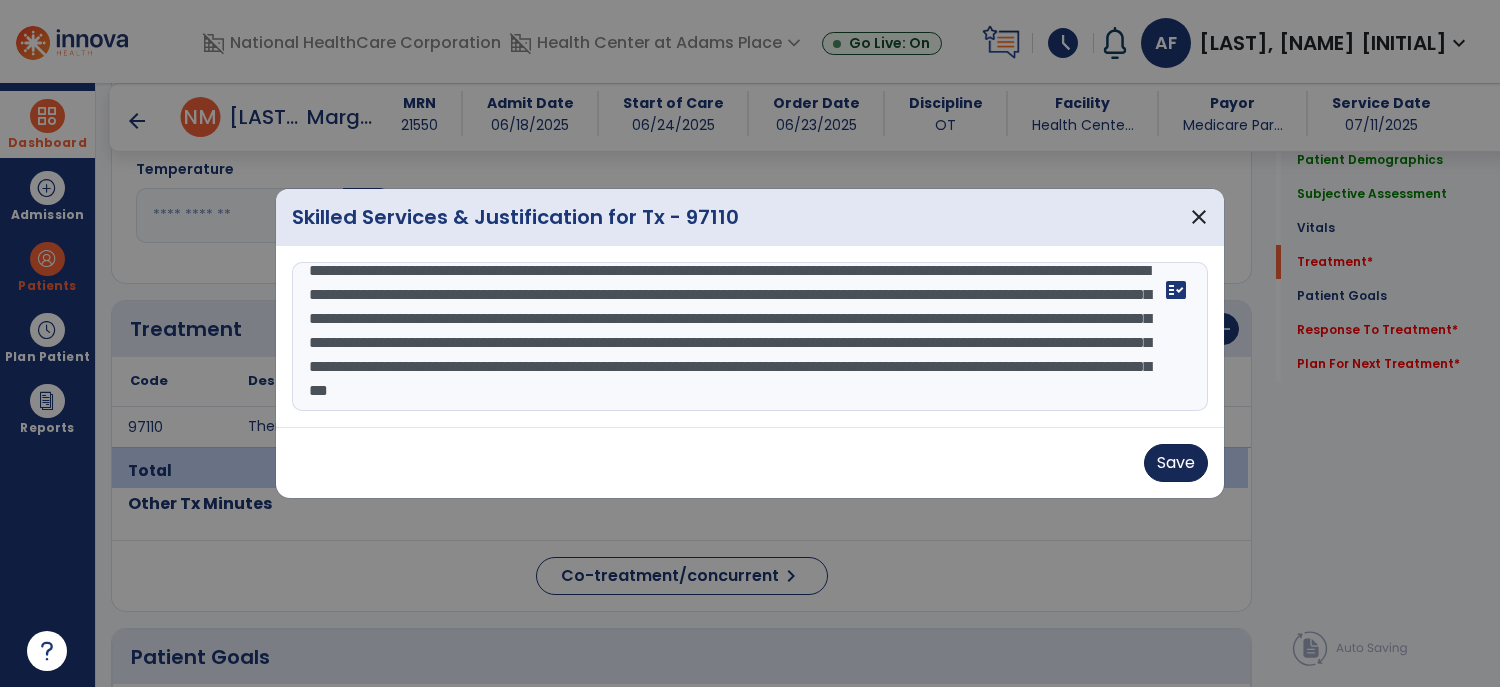 type on "**********" 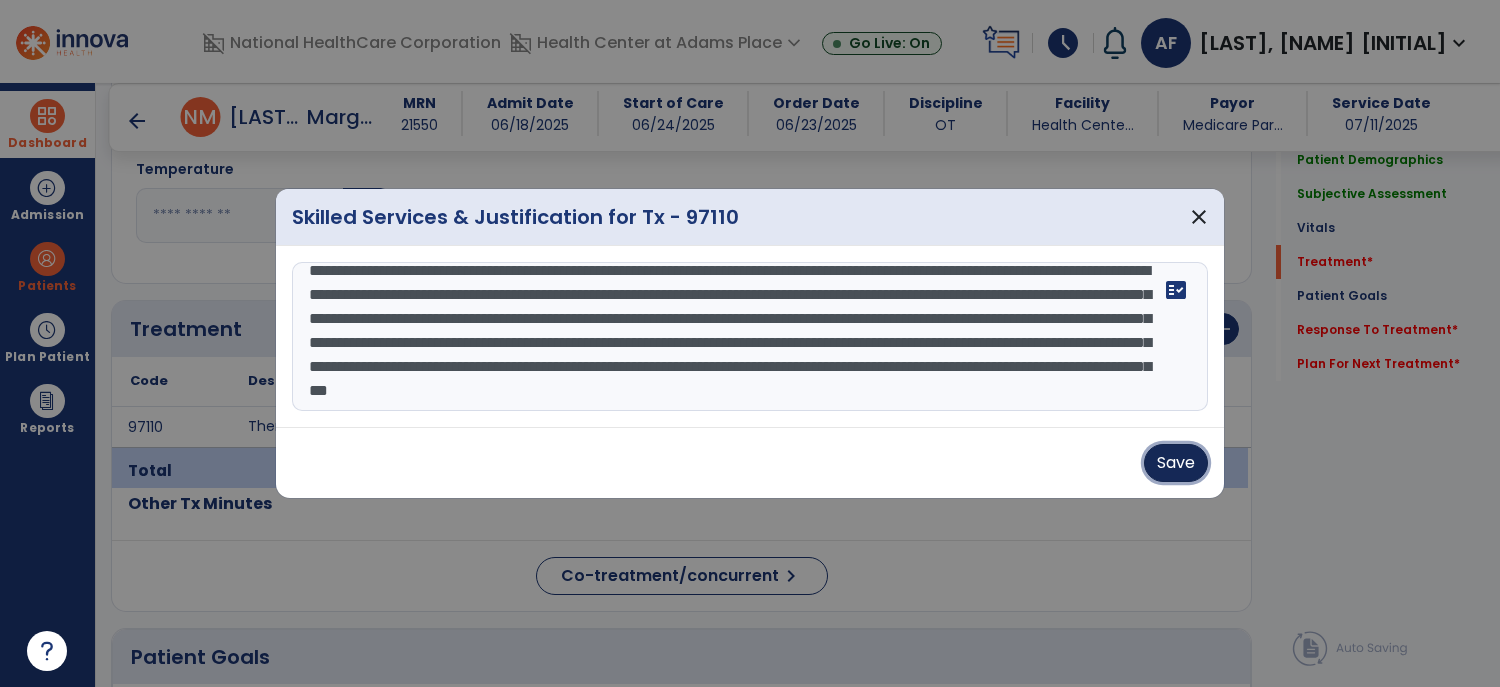 click on "Save" at bounding box center [1176, 463] 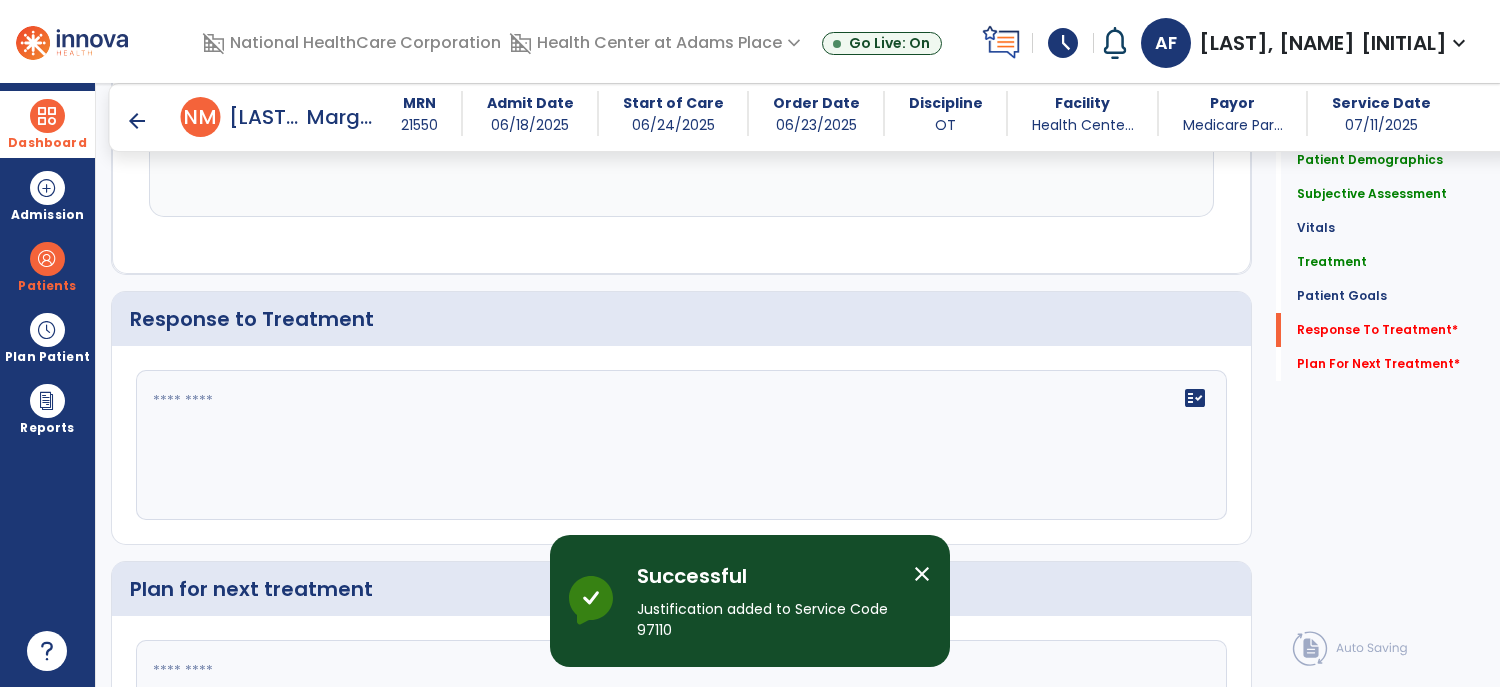 scroll, scrollTop: 2804, scrollLeft: 0, axis: vertical 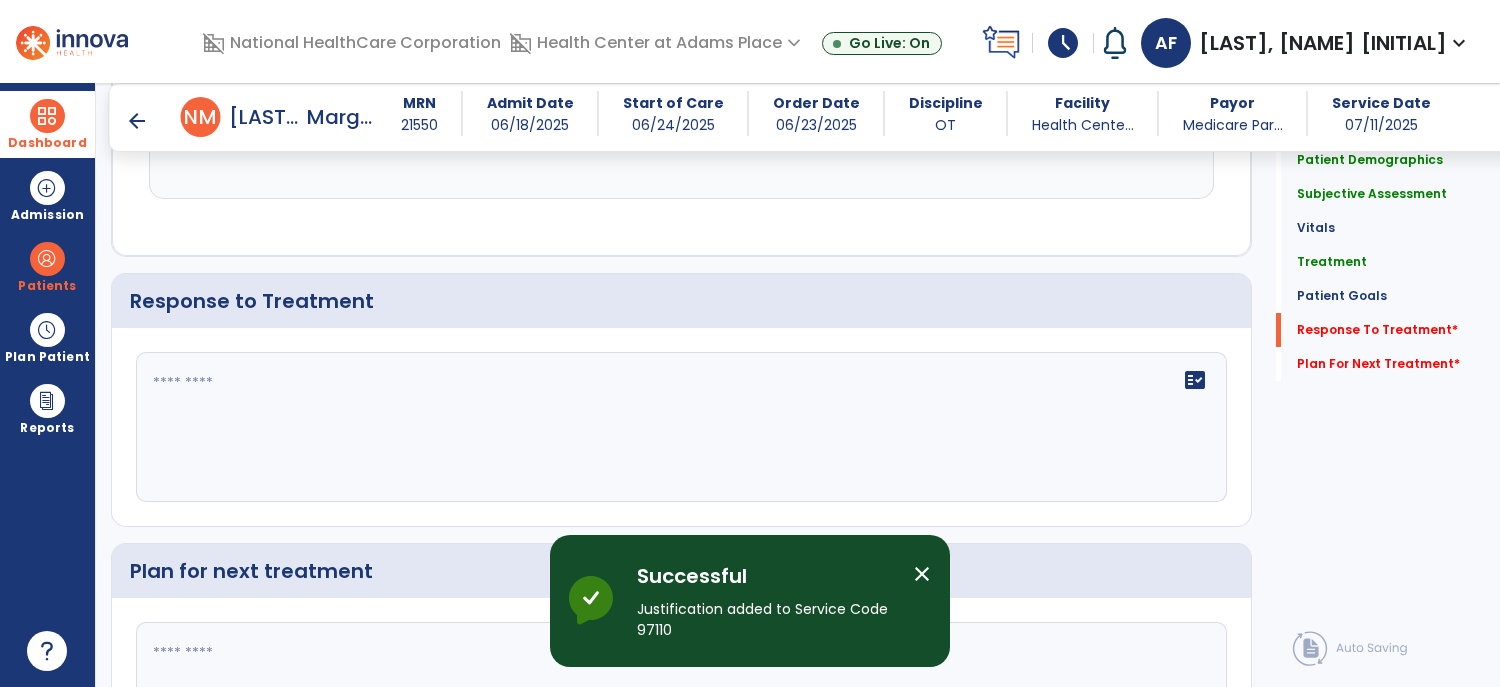click on "fact_check" 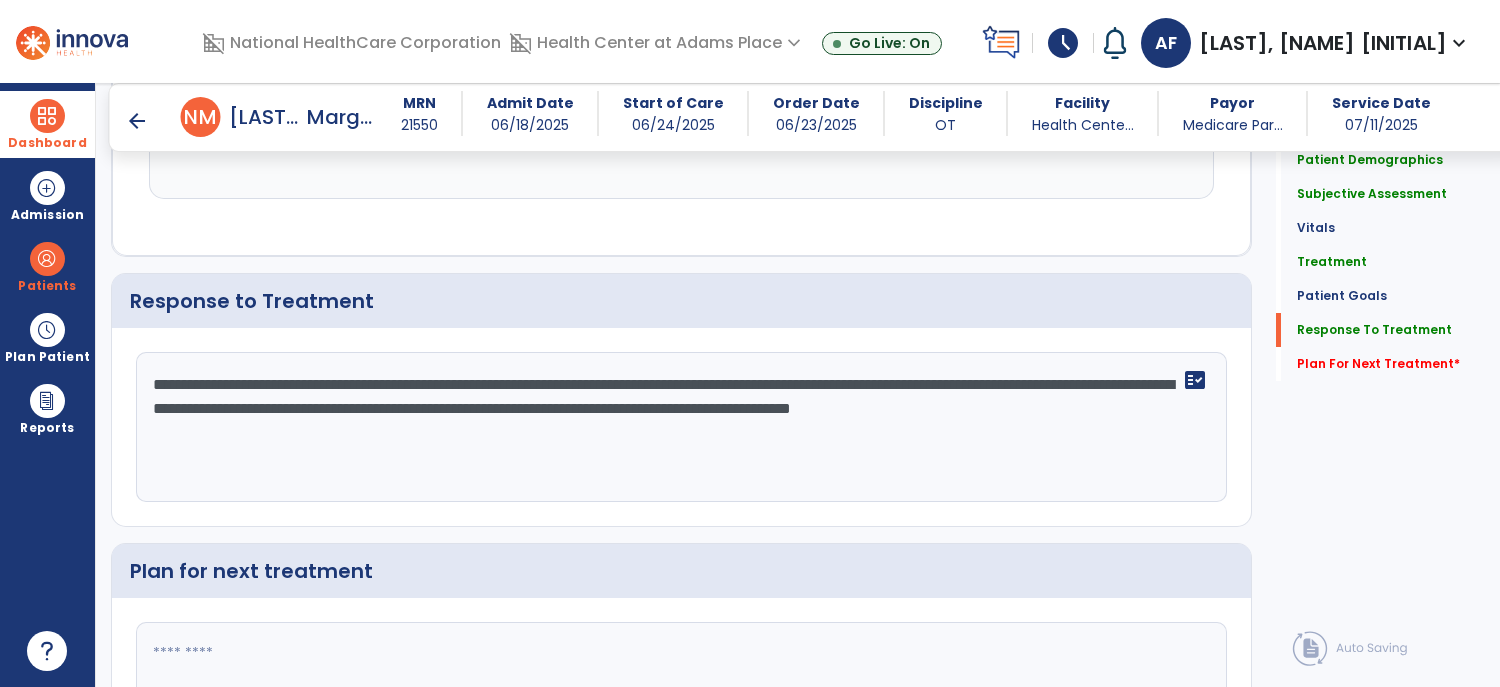 scroll, scrollTop: 2972, scrollLeft: 0, axis: vertical 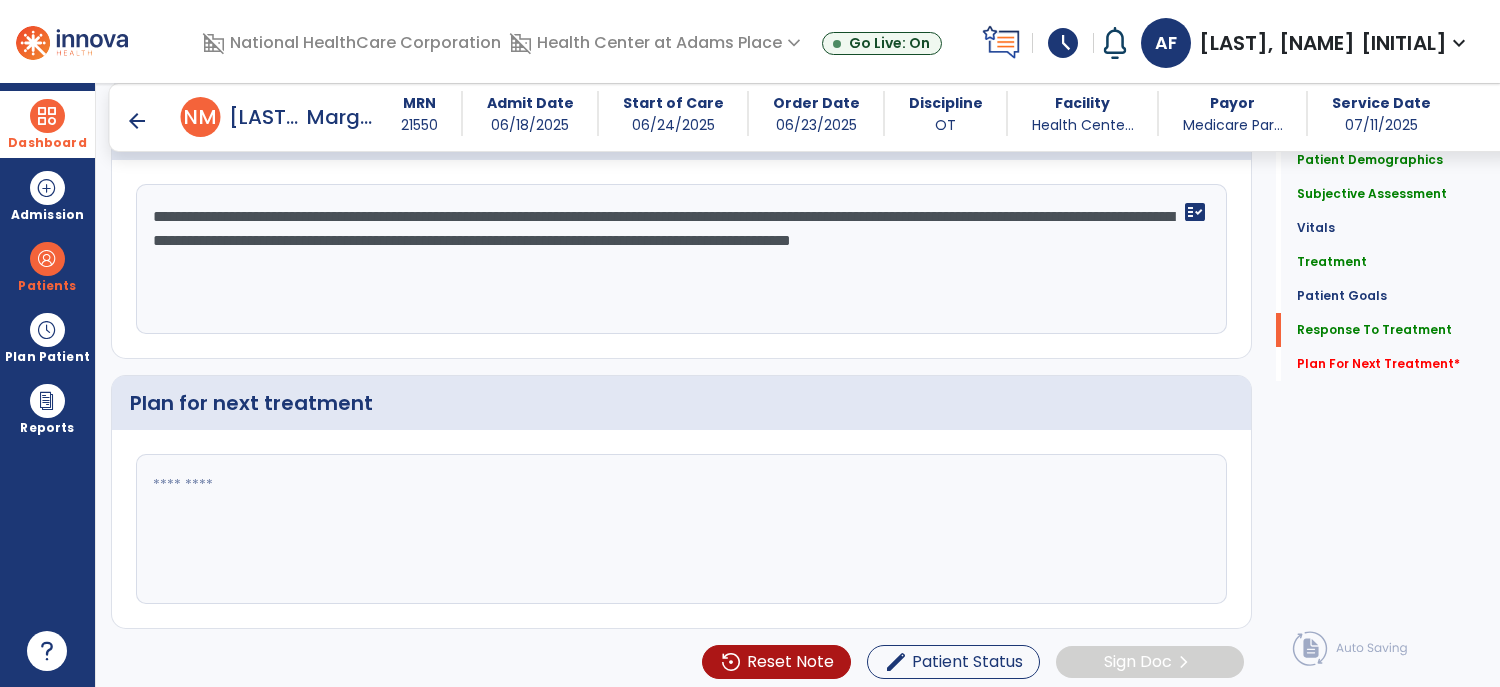 type on "**********" 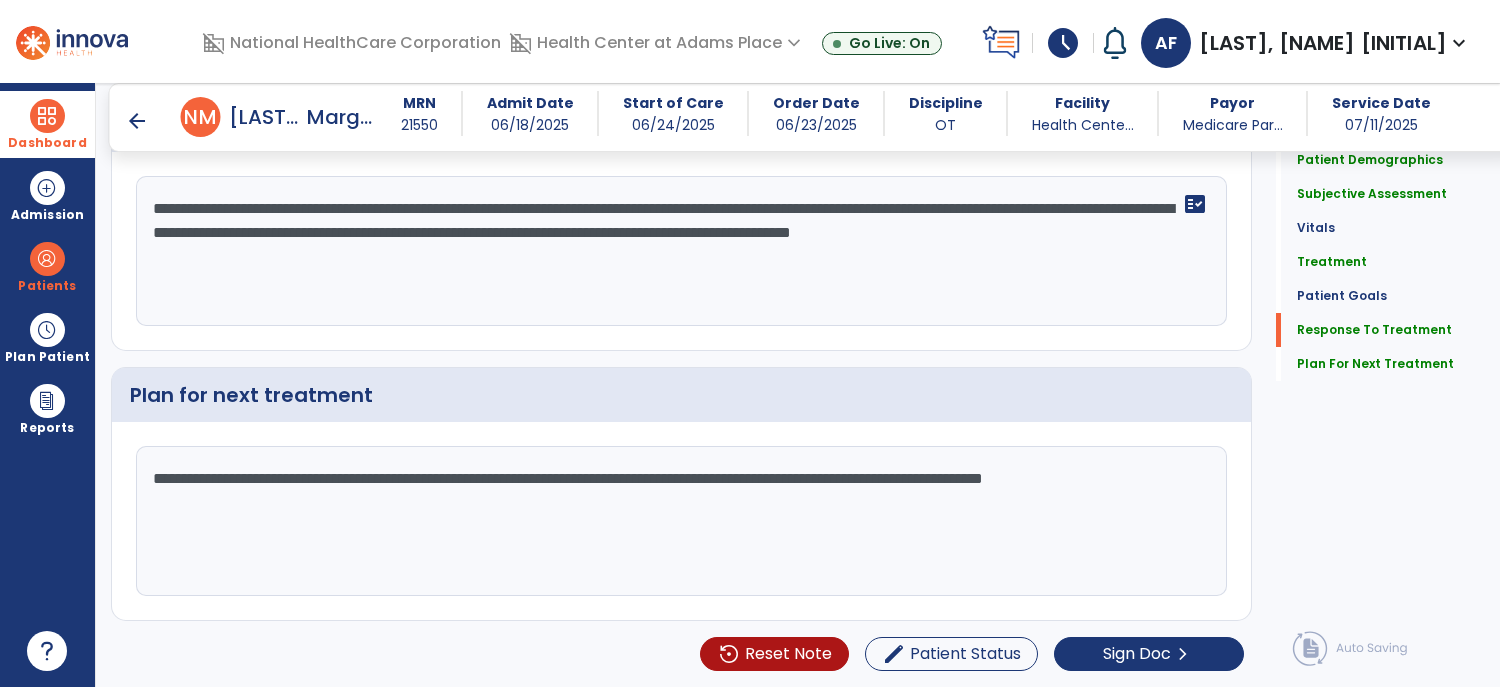 scroll, scrollTop: 2972, scrollLeft: 0, axis: vertical 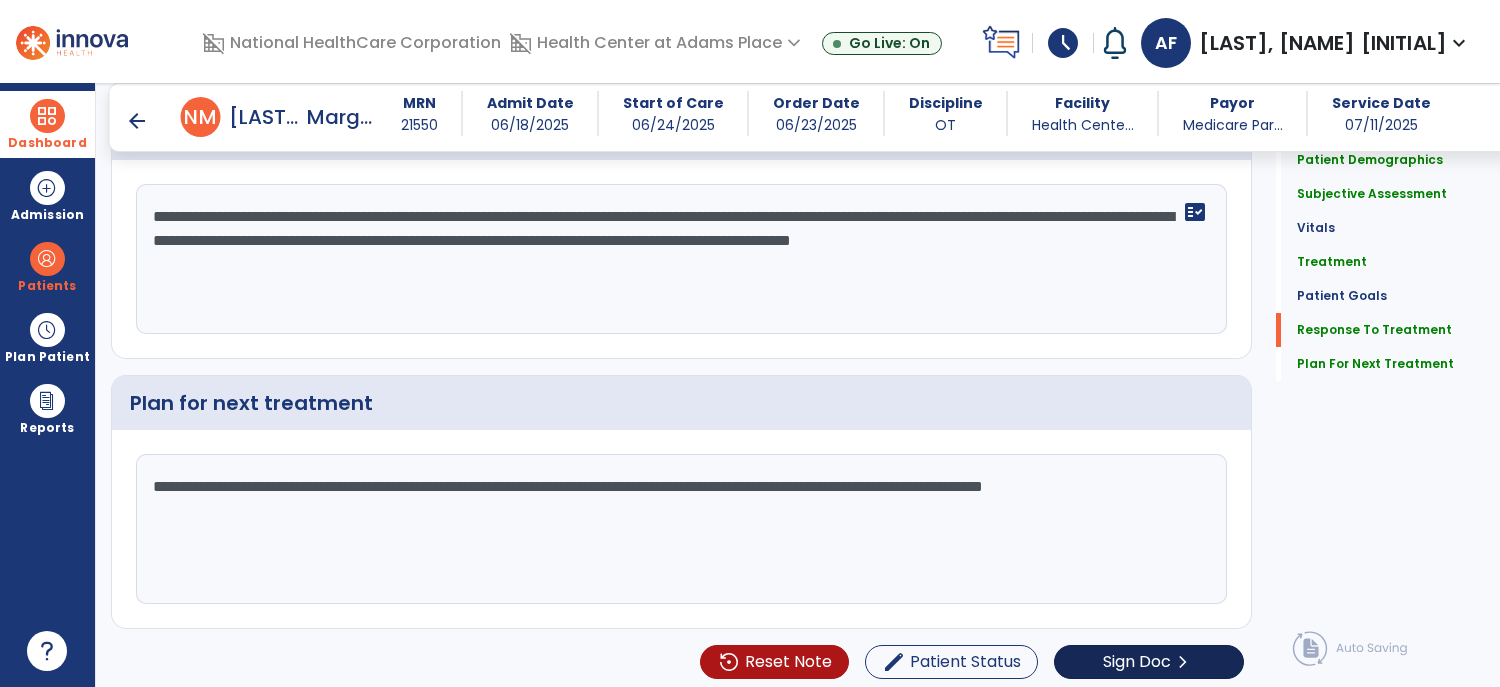type on "**********" 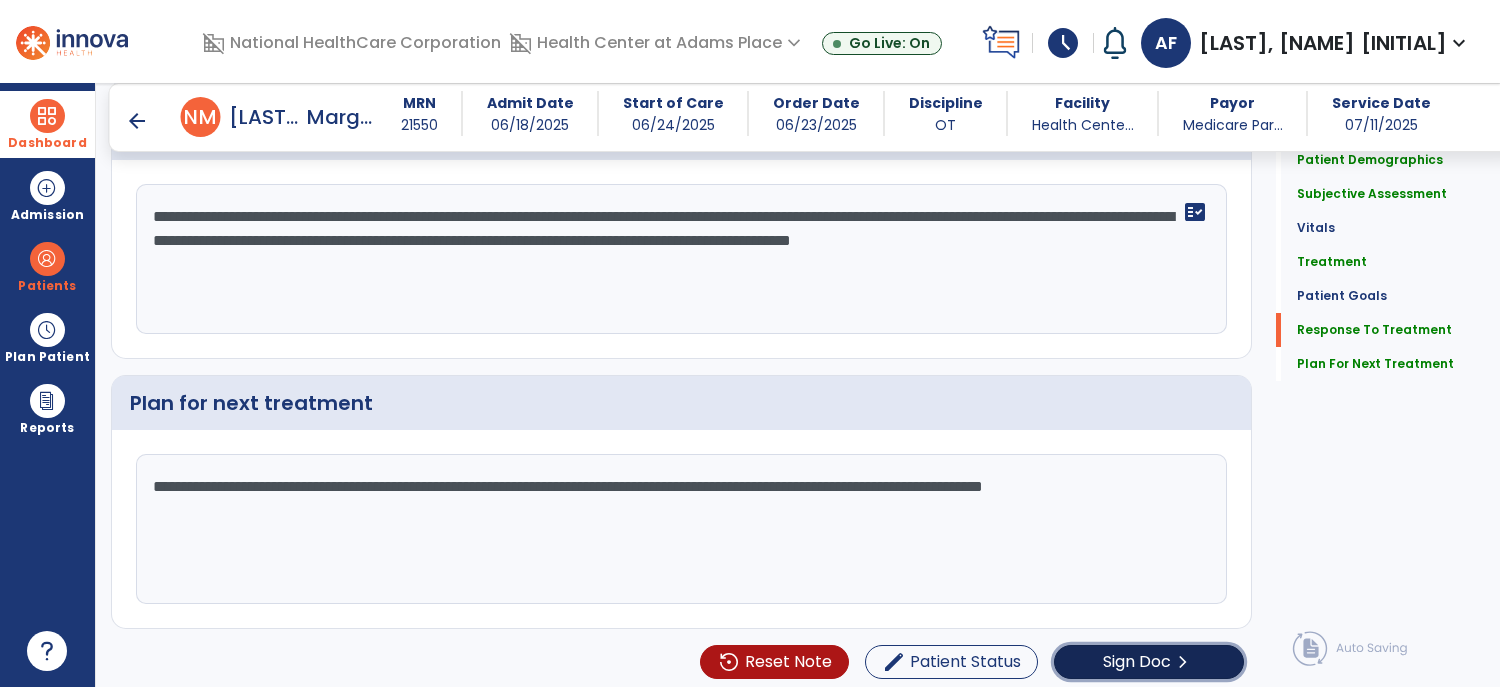 click on "Sign Doc" 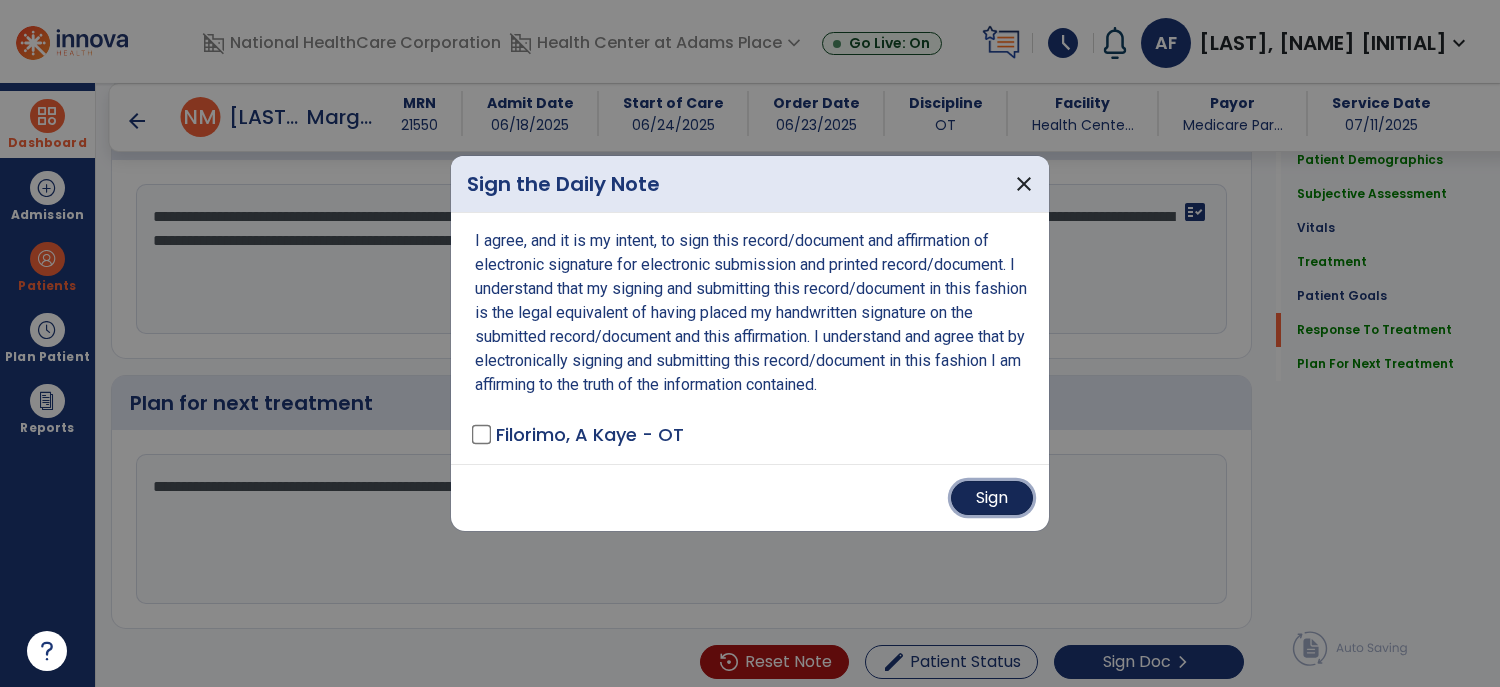 click on "Sign" at bounding box center (992, 498) 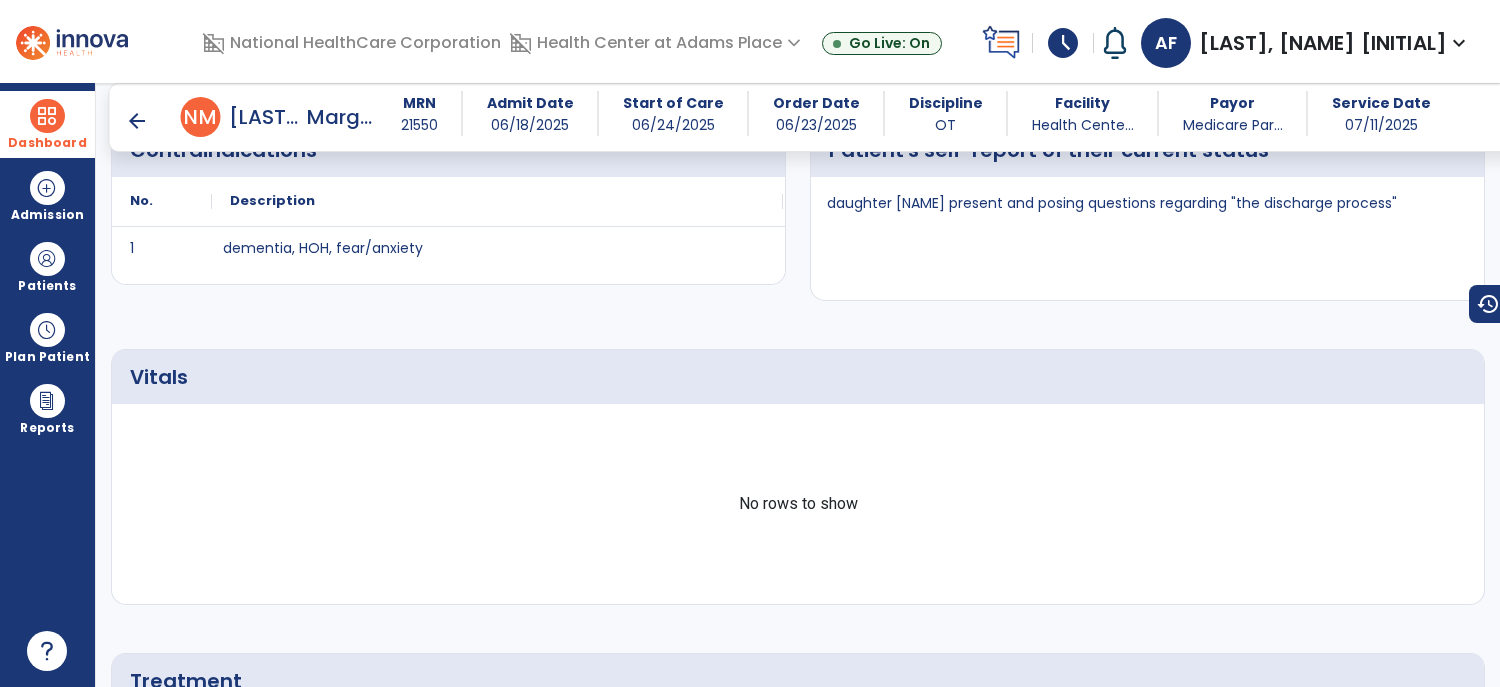 scroll, scrollTop: 0, scrollLeft: 0, axis: both 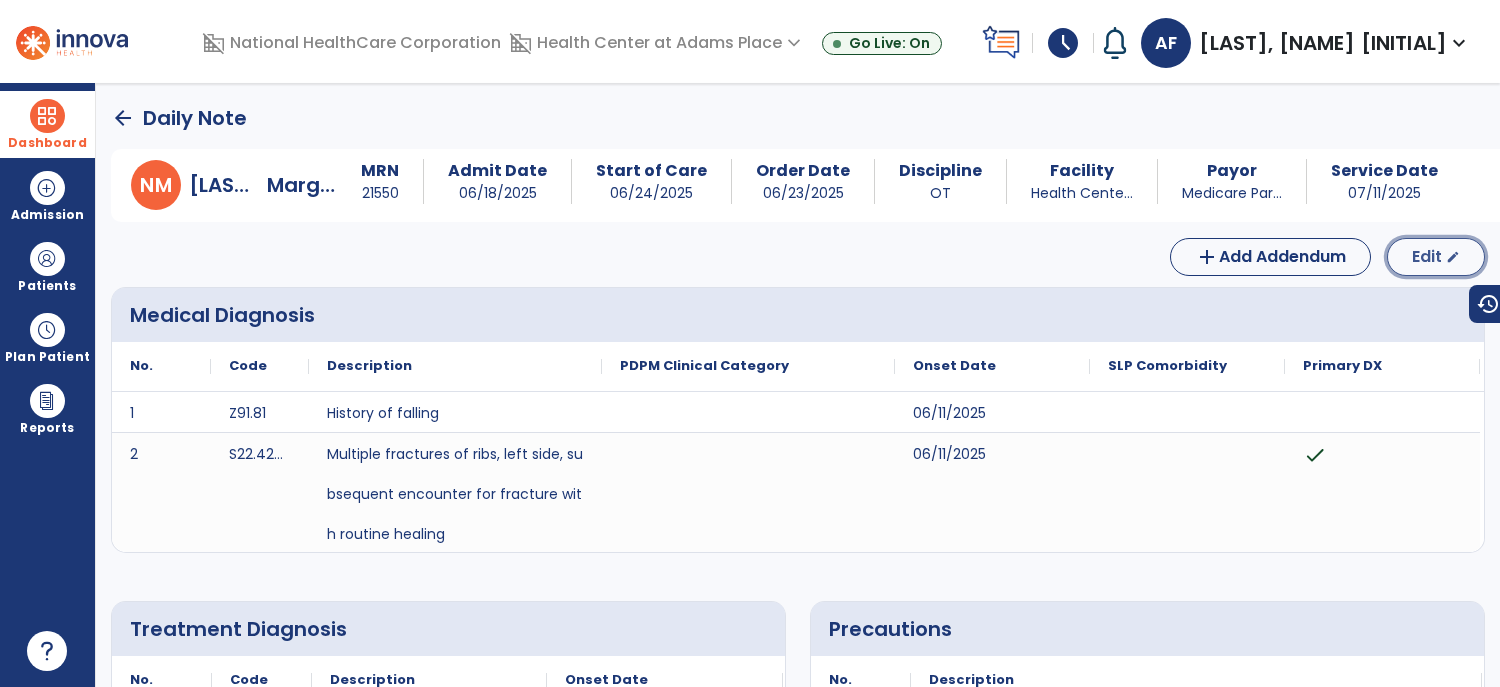 click on "Edit  edit" 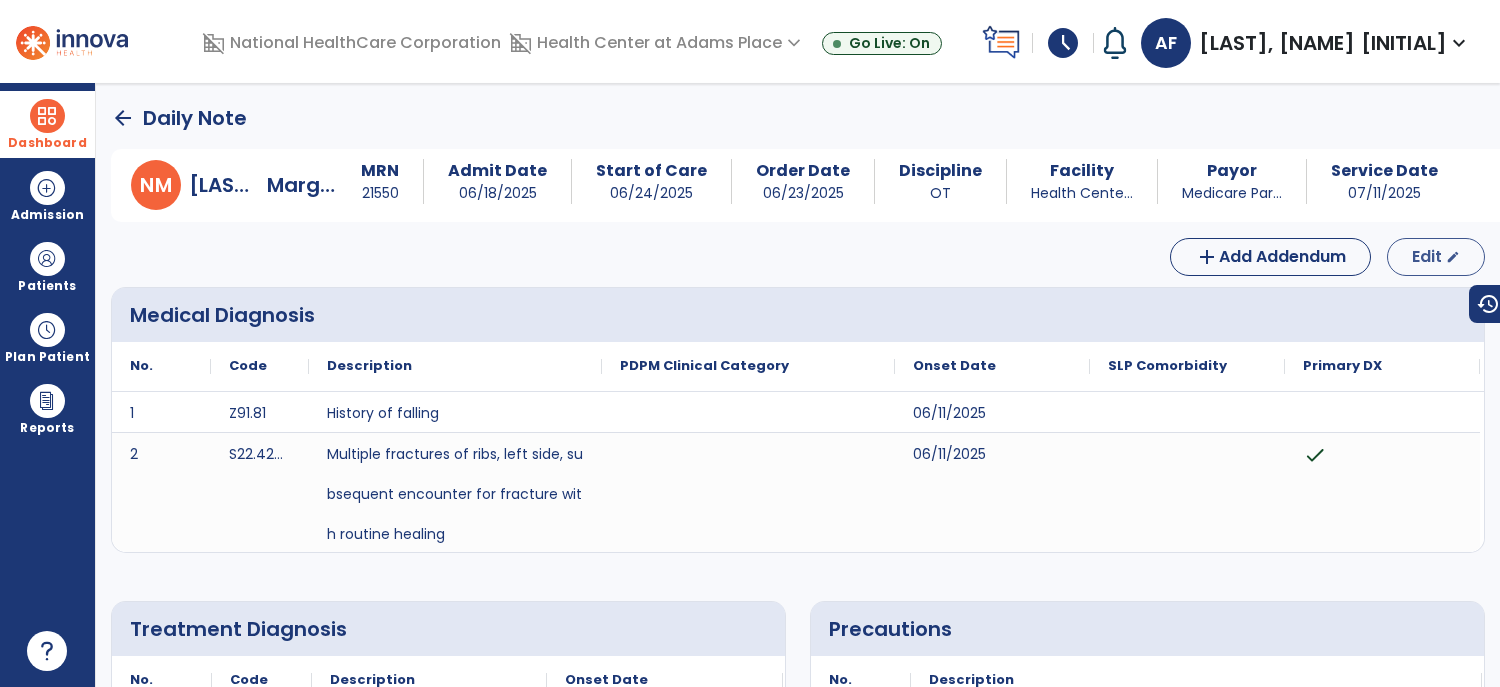 select on "*" 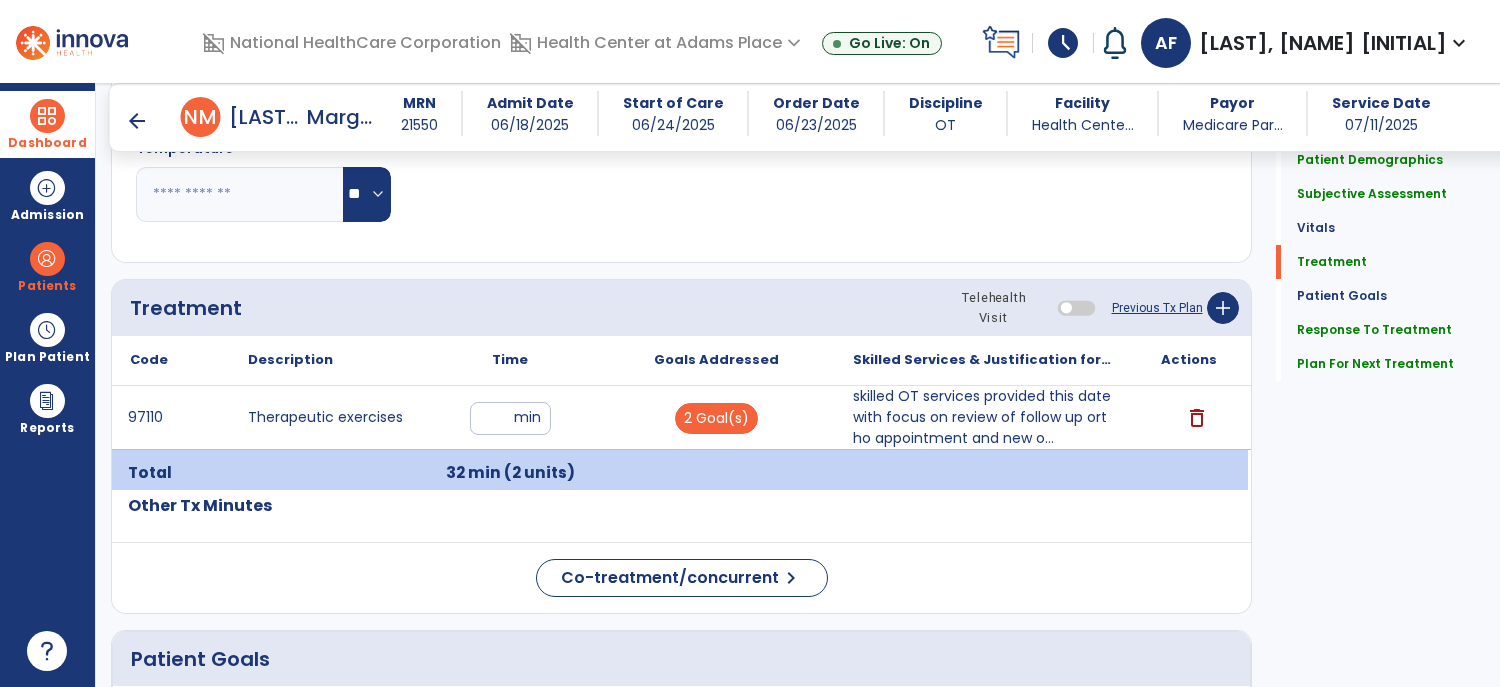 scroll, scrollTop: 1016, scrollLeft: 0, axis: vertical 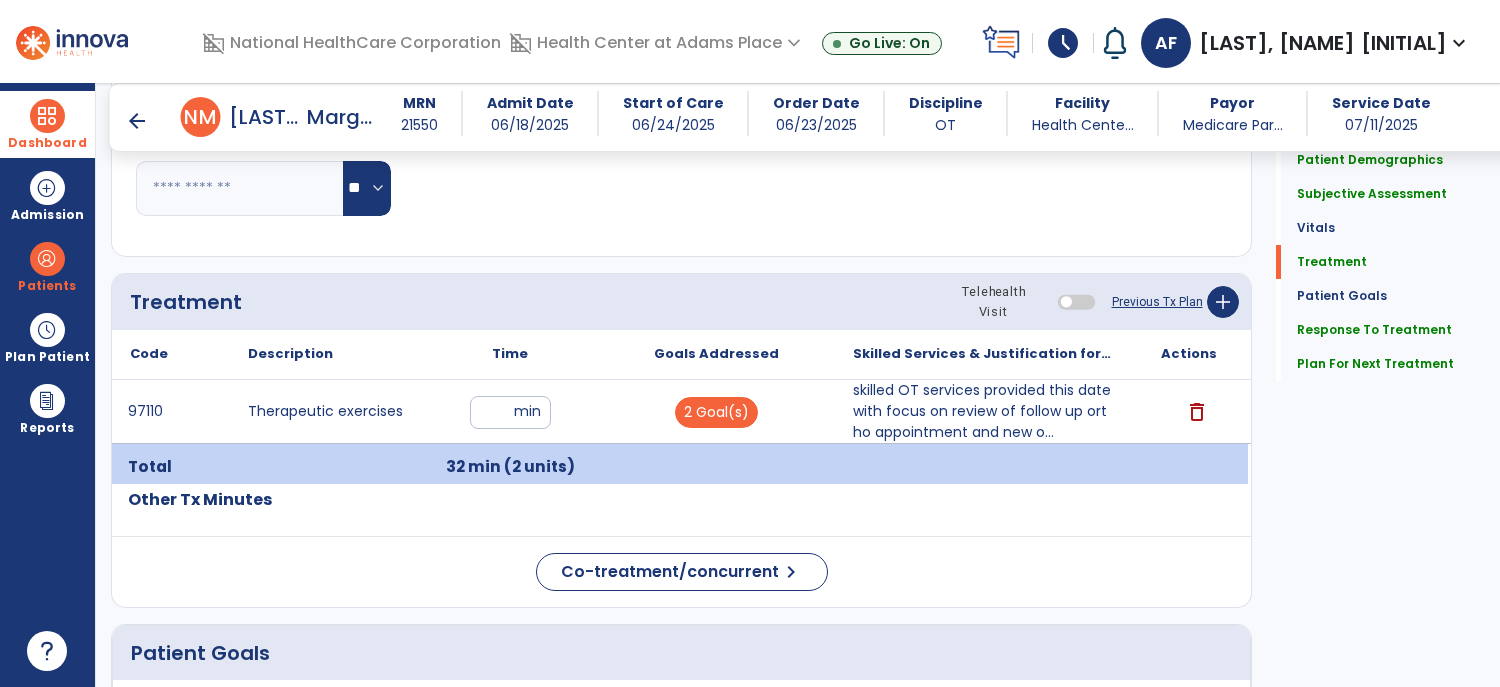 click on "**" at bounding box center (510, 412) 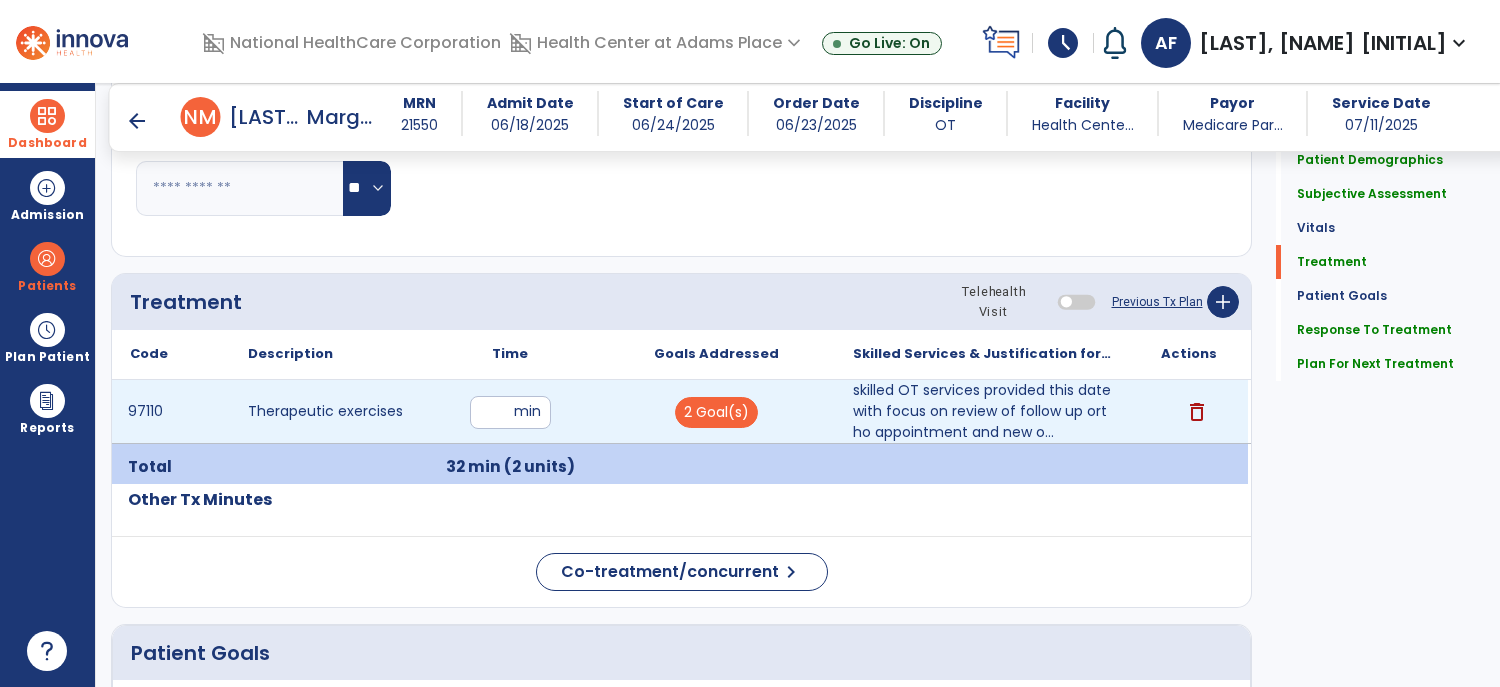 type on "**" 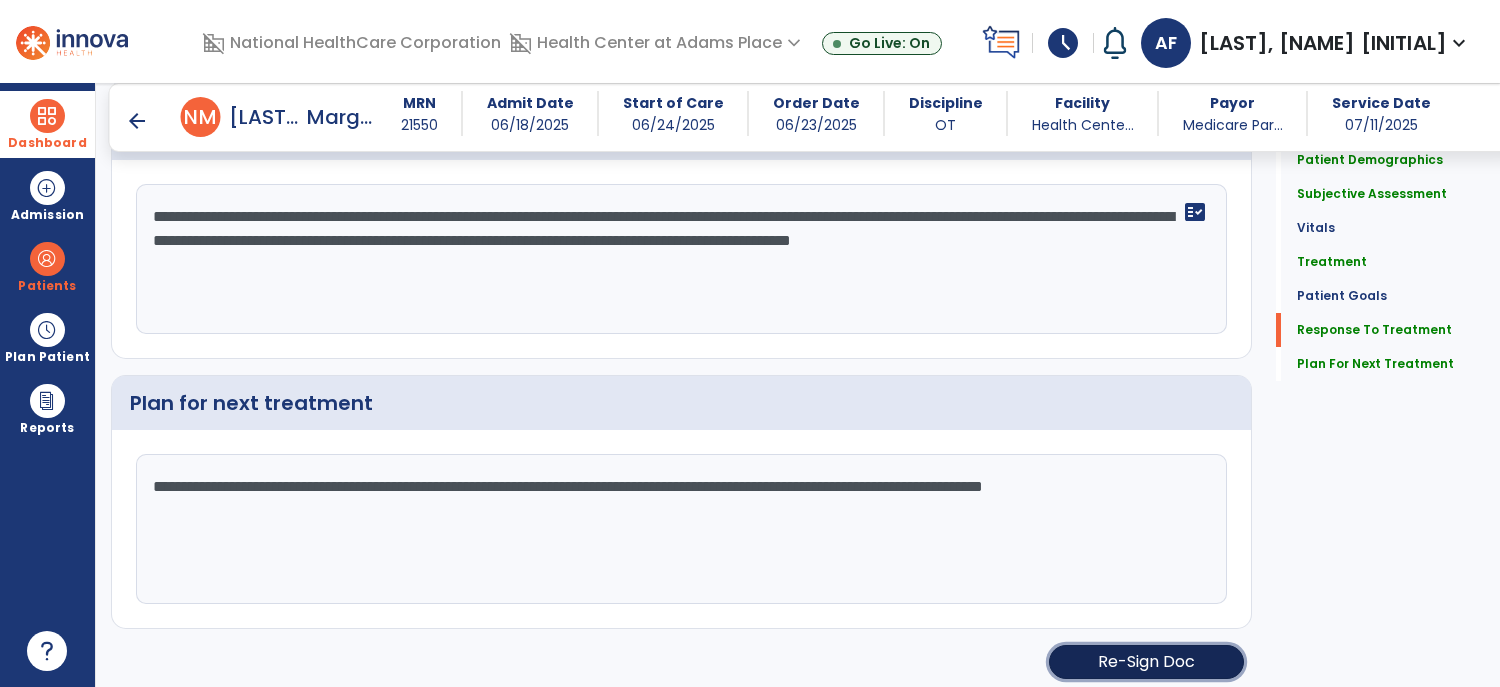 click on "Re-Sign Doc" 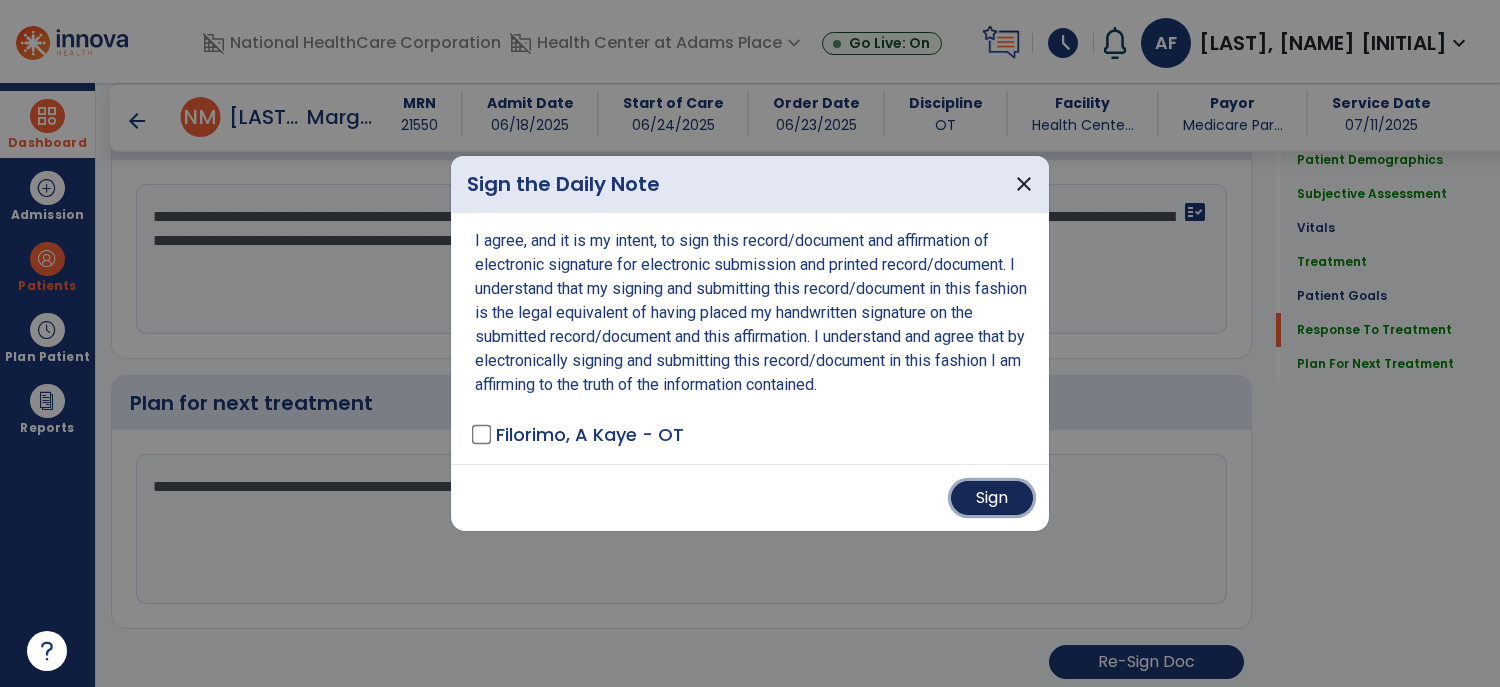 click on "Sign" at bounding box center (992, 498) 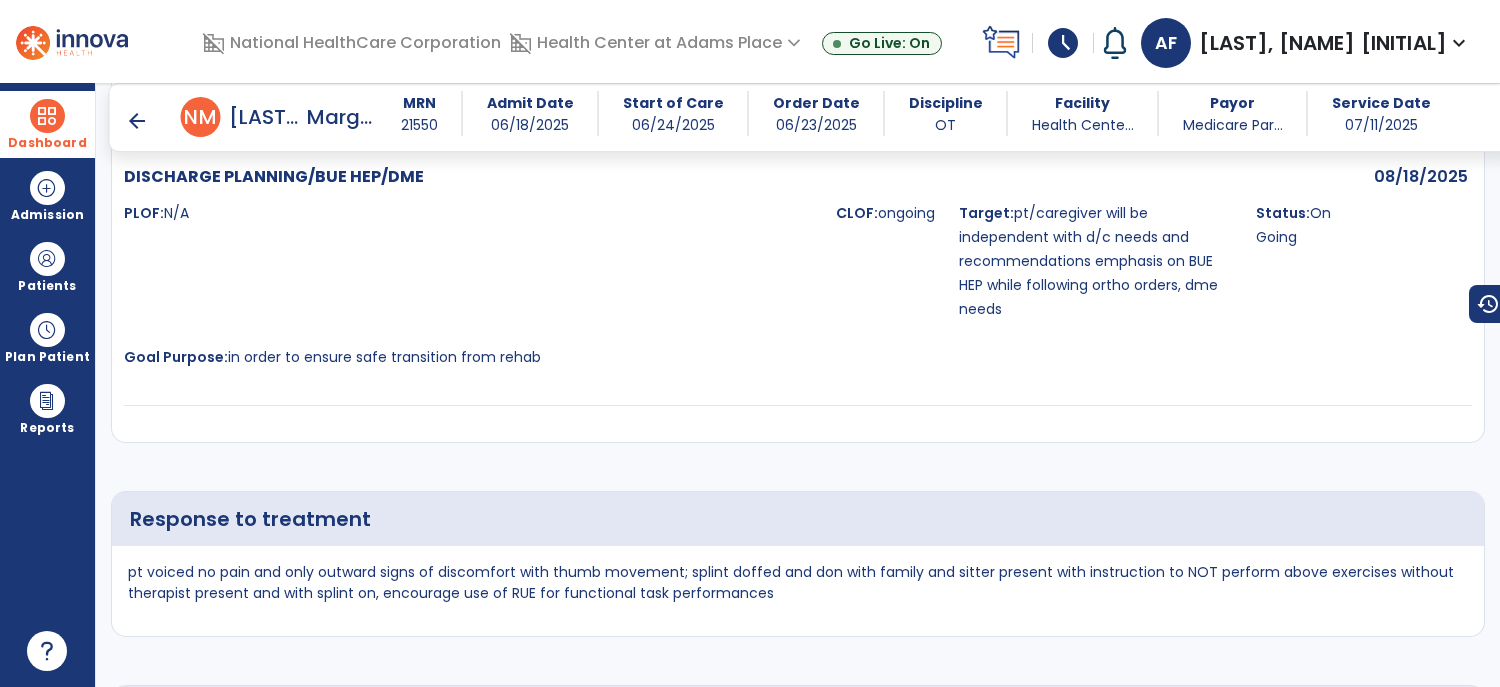 scroll, scrollTop: 4276, scrollLeft: 0, axis: vertical 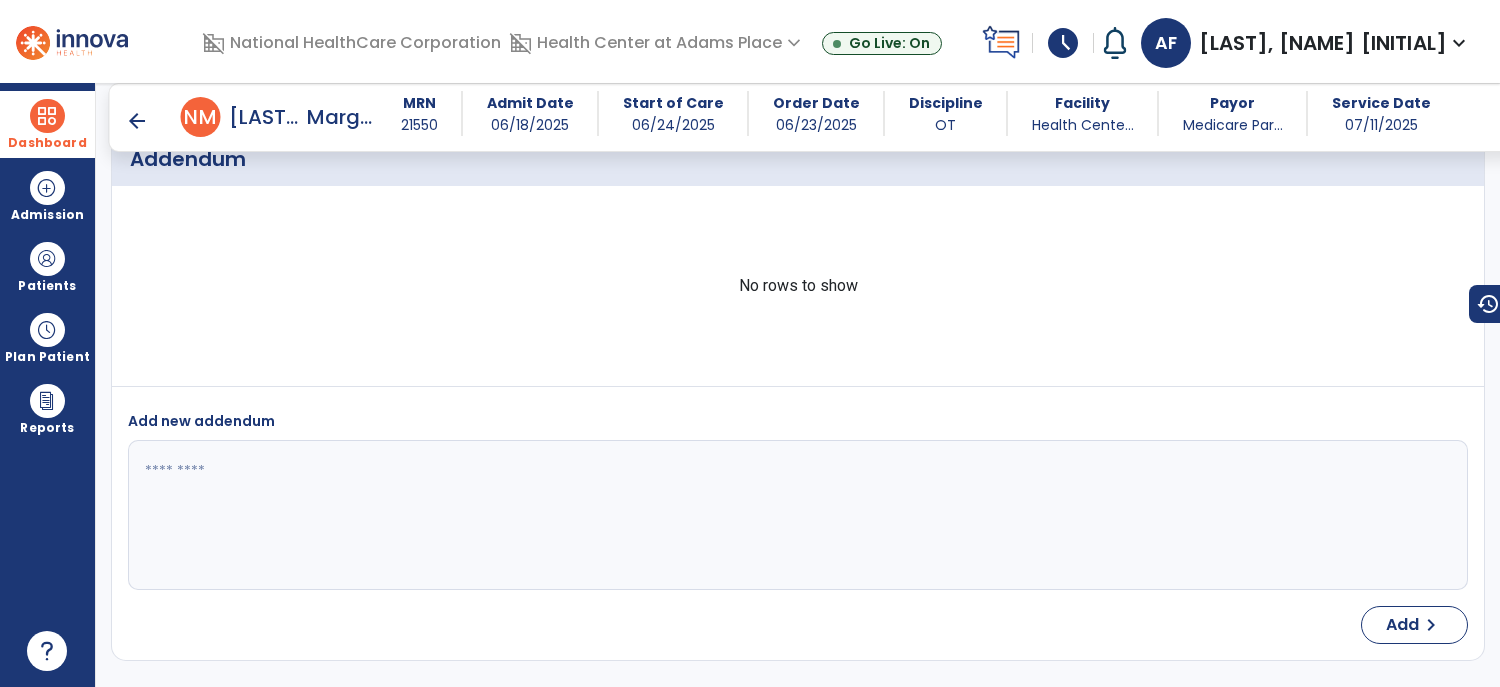 click at bounding box center [47, 116] 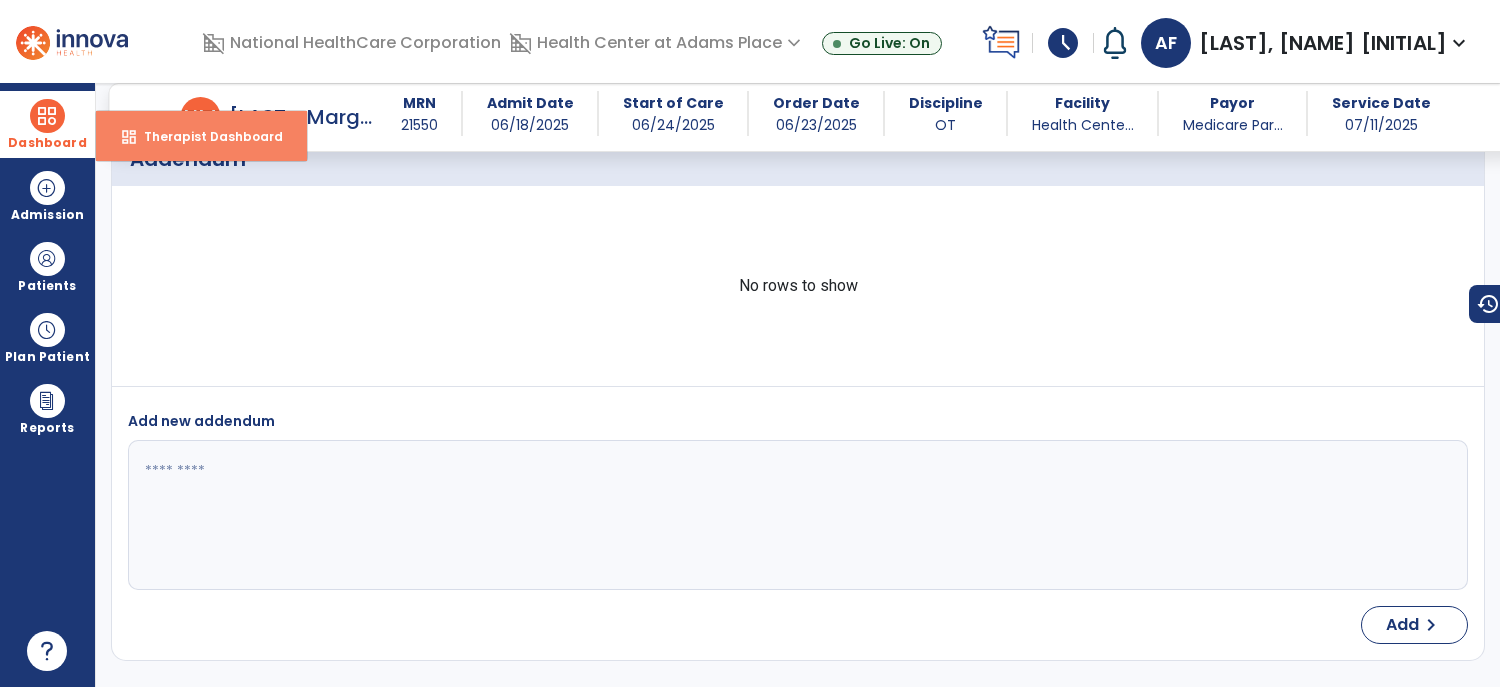 click on "dashboard  Therapist Dashboard" at bounding box center [201, 136] 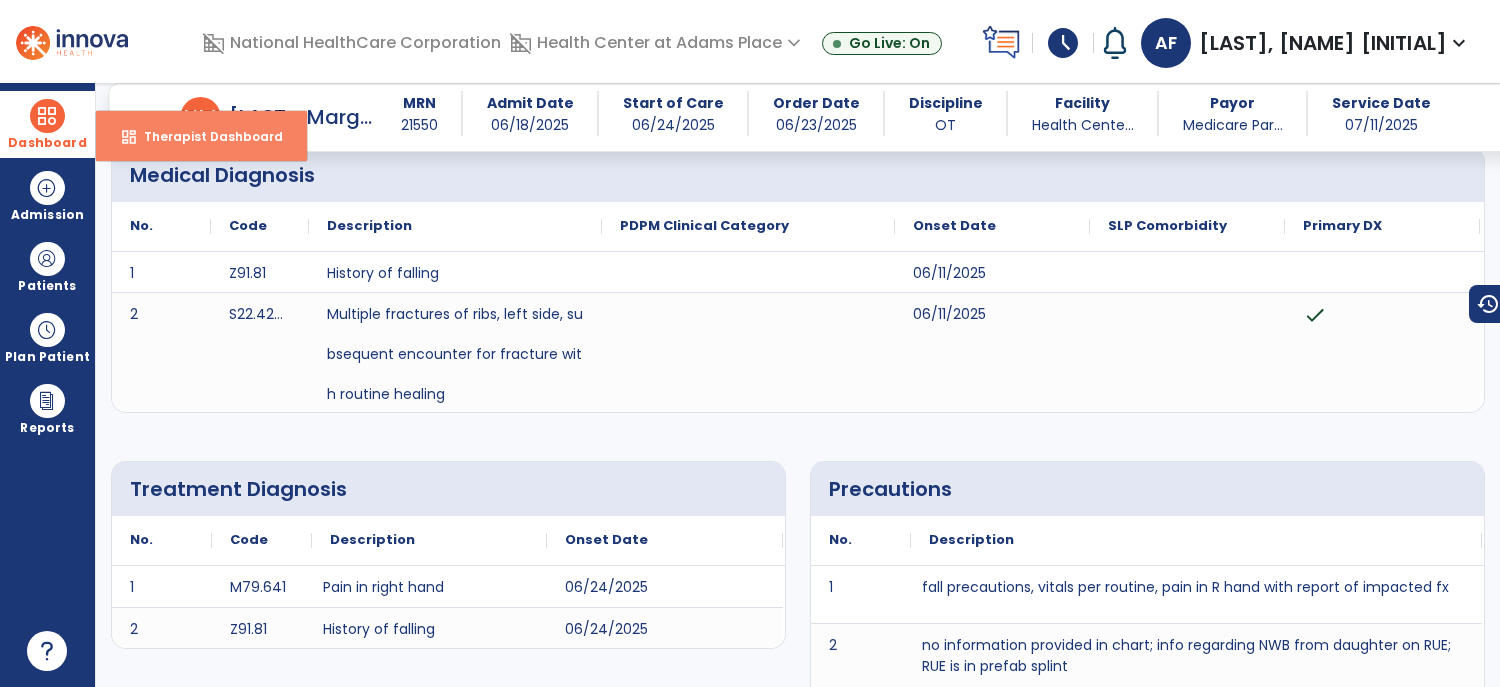 select on "****" 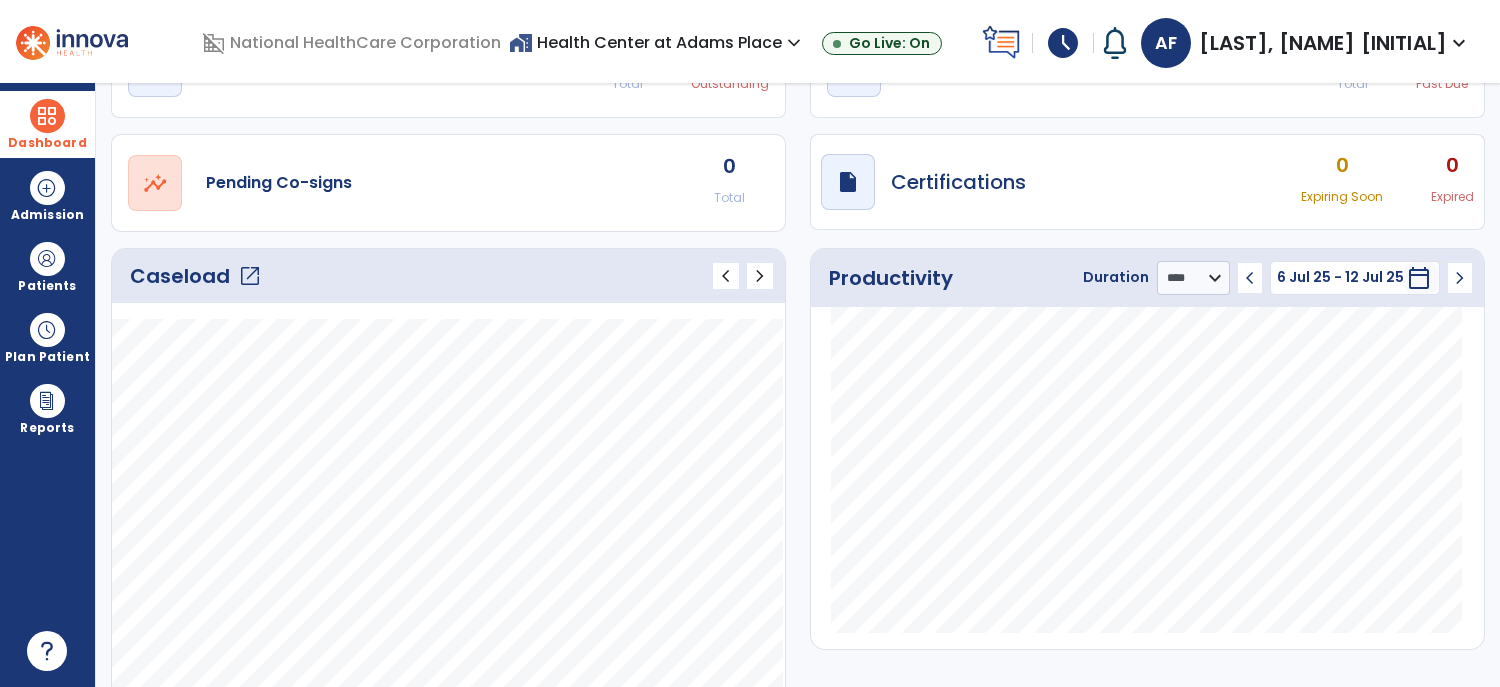 click on "open_in_new" 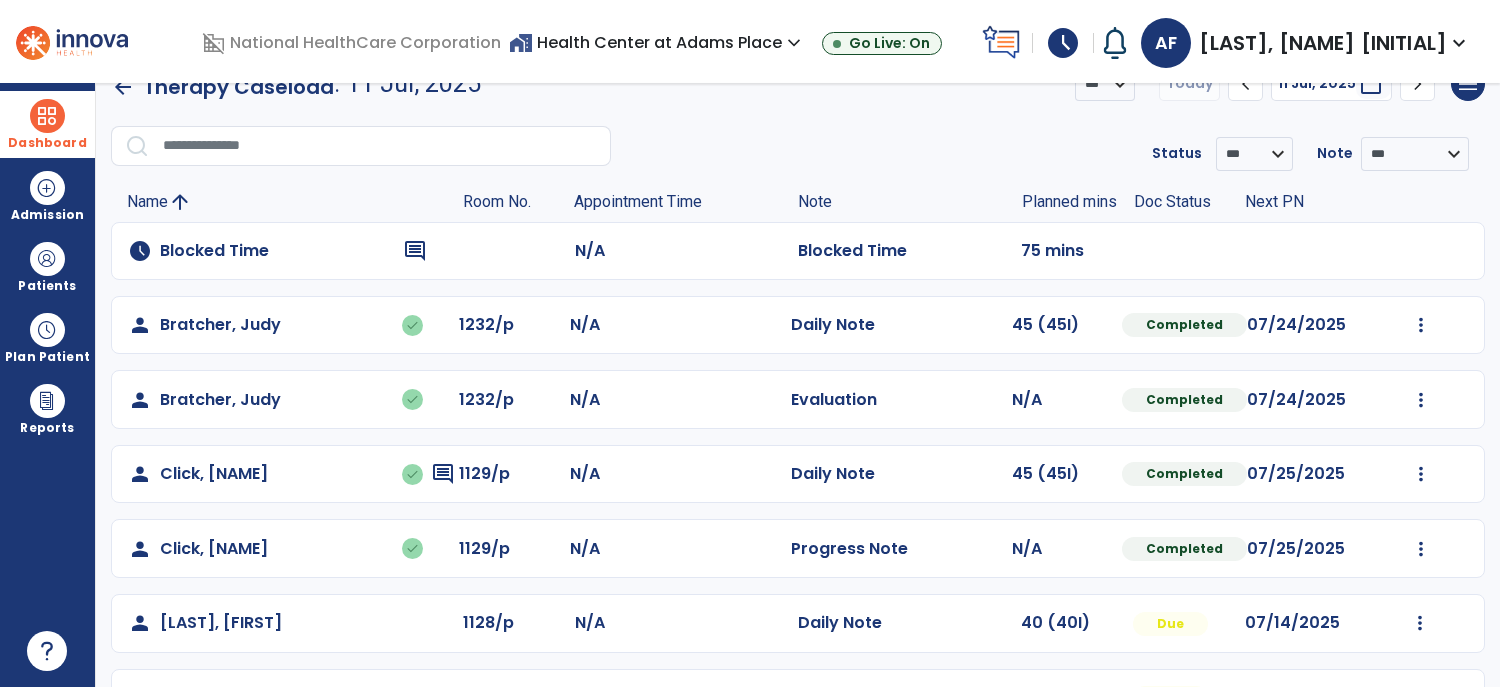 scroll, scrollTop: 0, scrollLeft: 0, axis: both 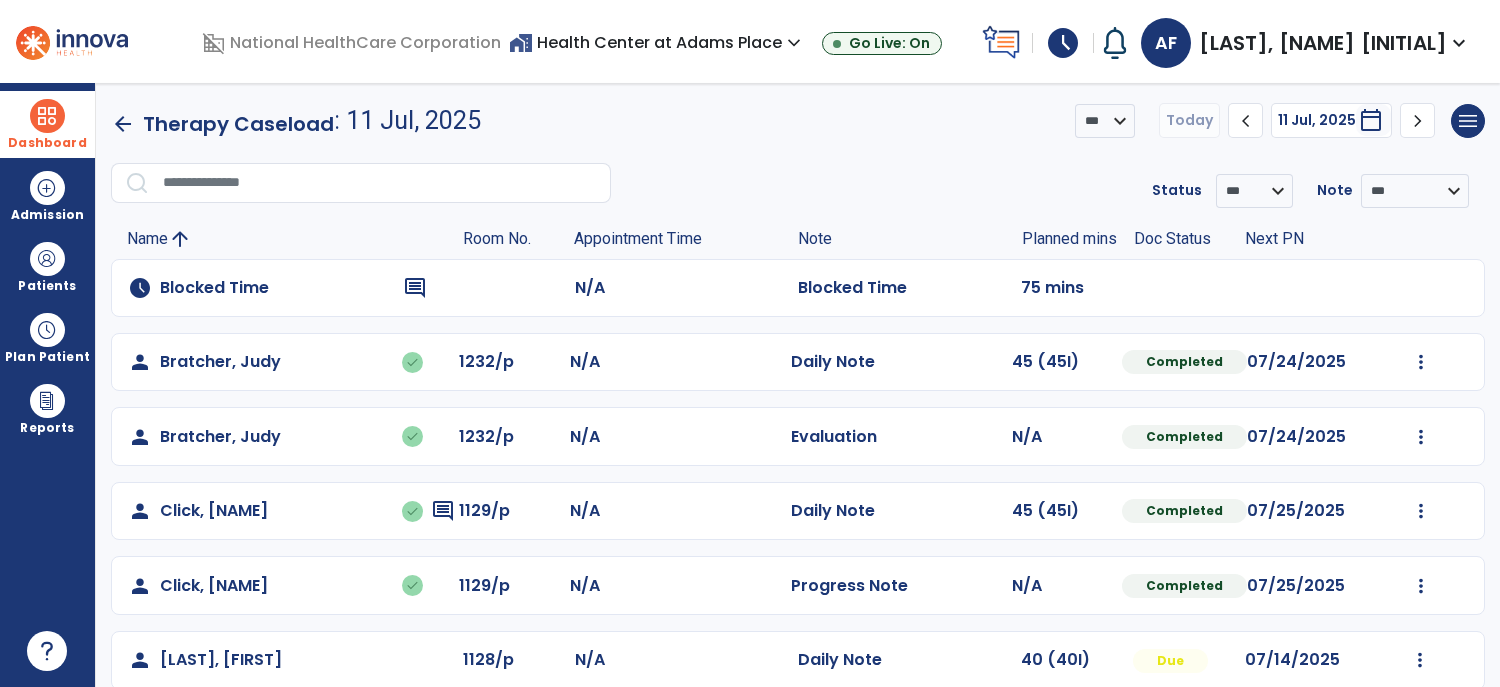 click on "07/25/2025" 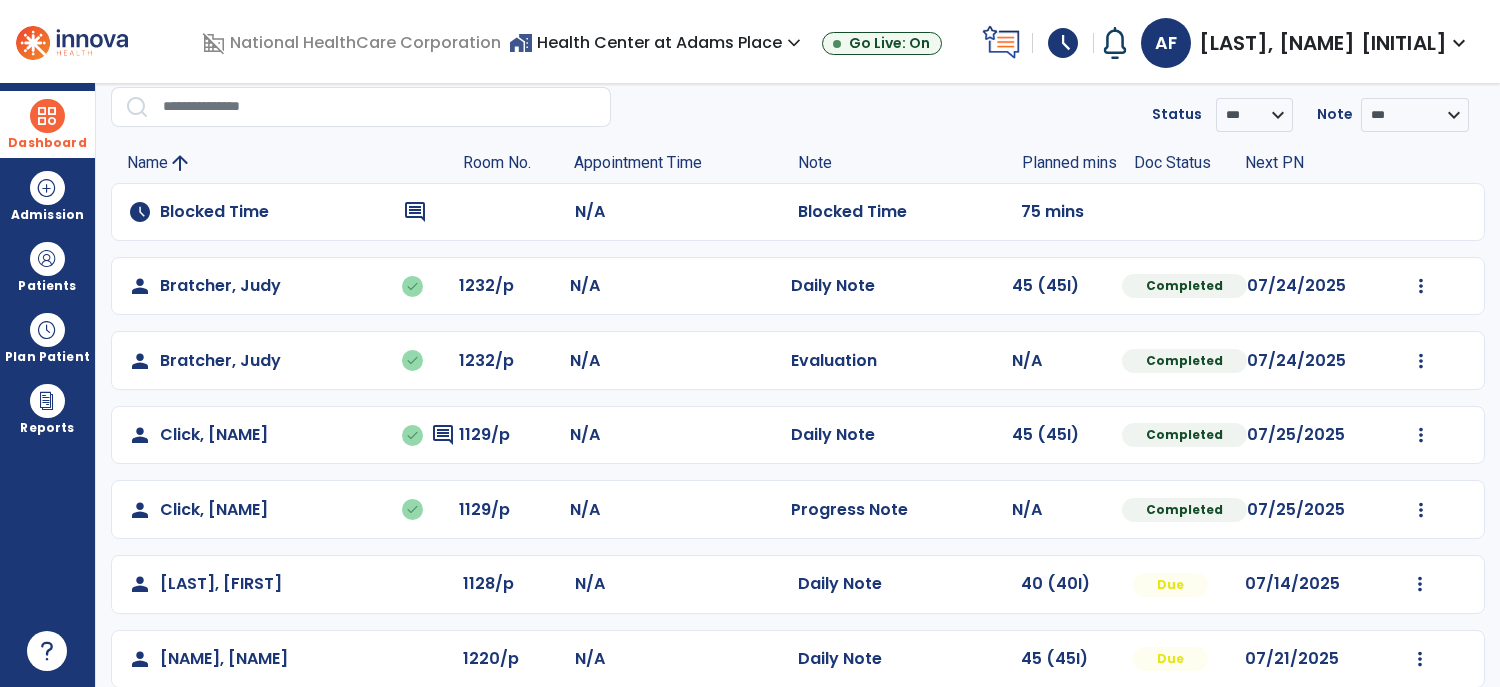 scroll, scrollTop: 0, scrollLeft: 0, axis: both 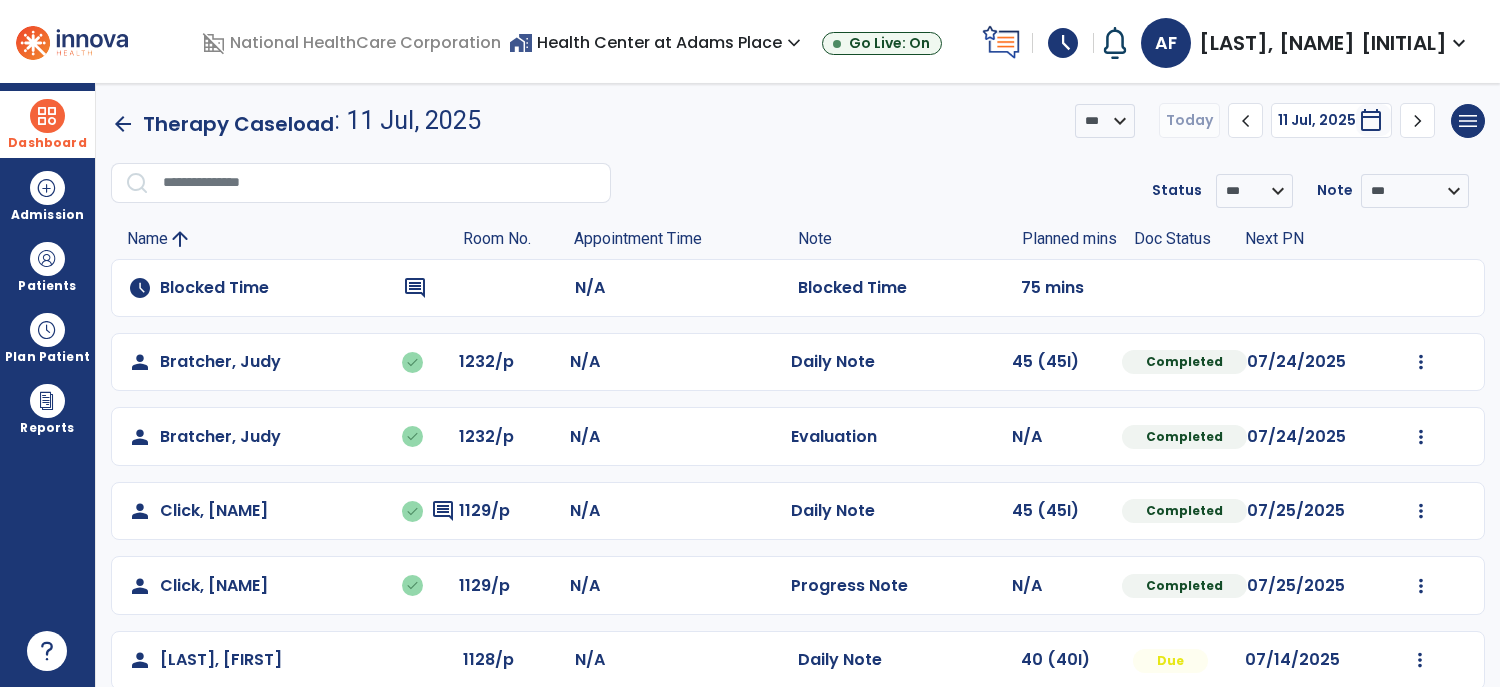 click at bounding box center [47, 116] 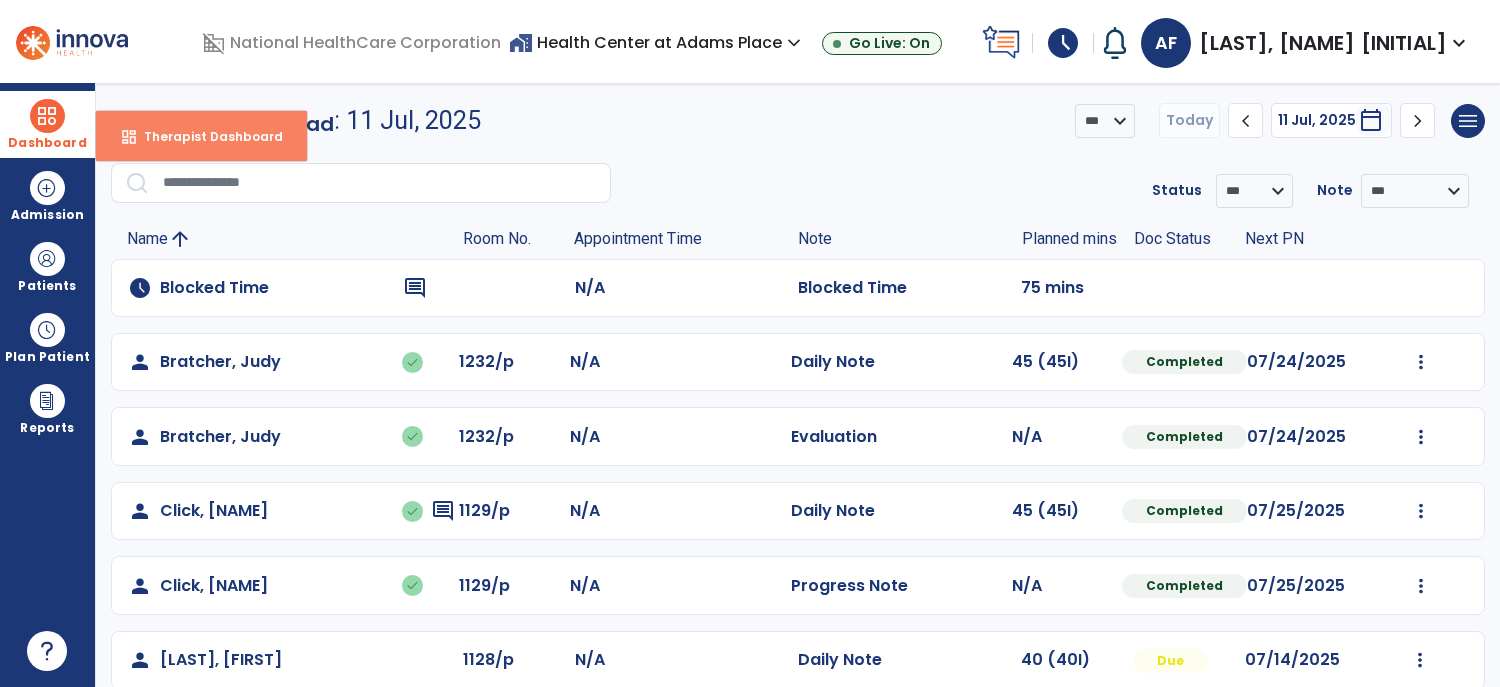 click on "dashboard  Therapist Dashboard" at bounding box center (201, 136) 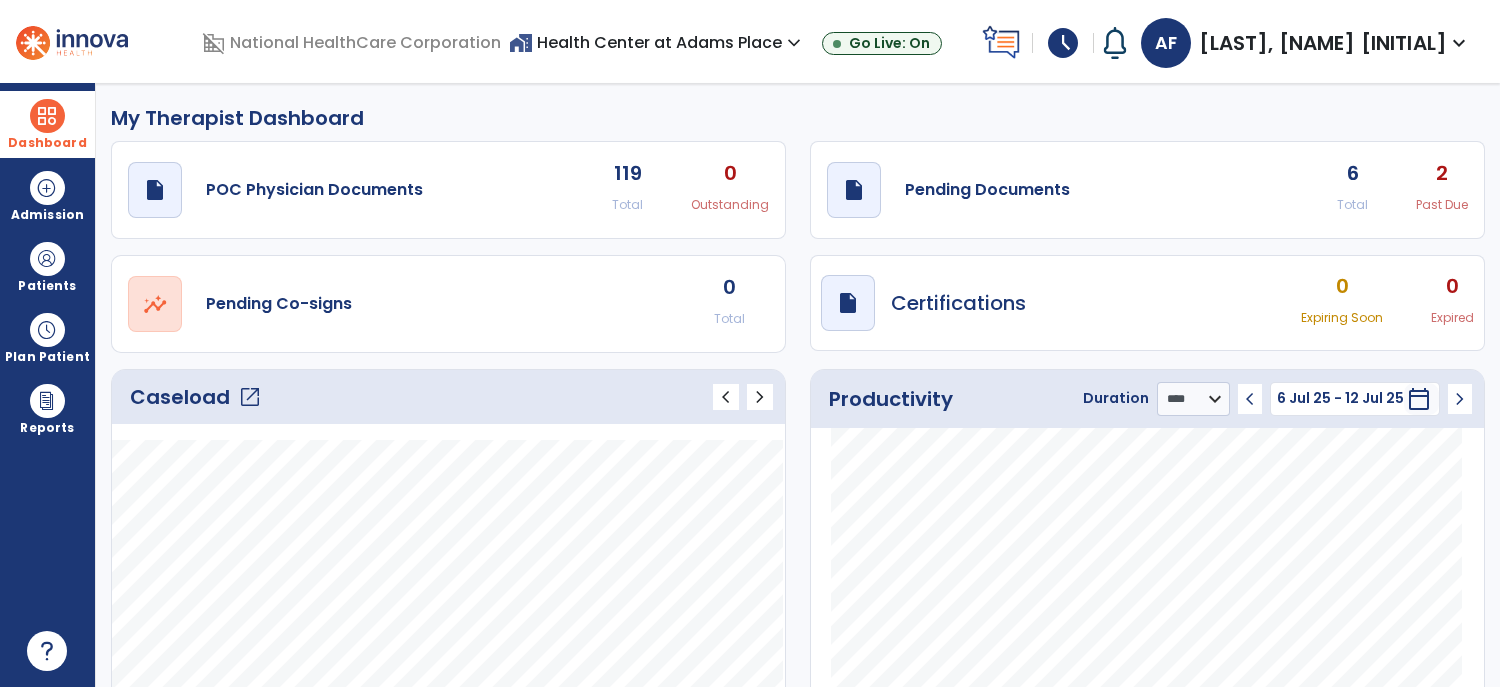 click on "schedule" at bounding box center (1063, 43) 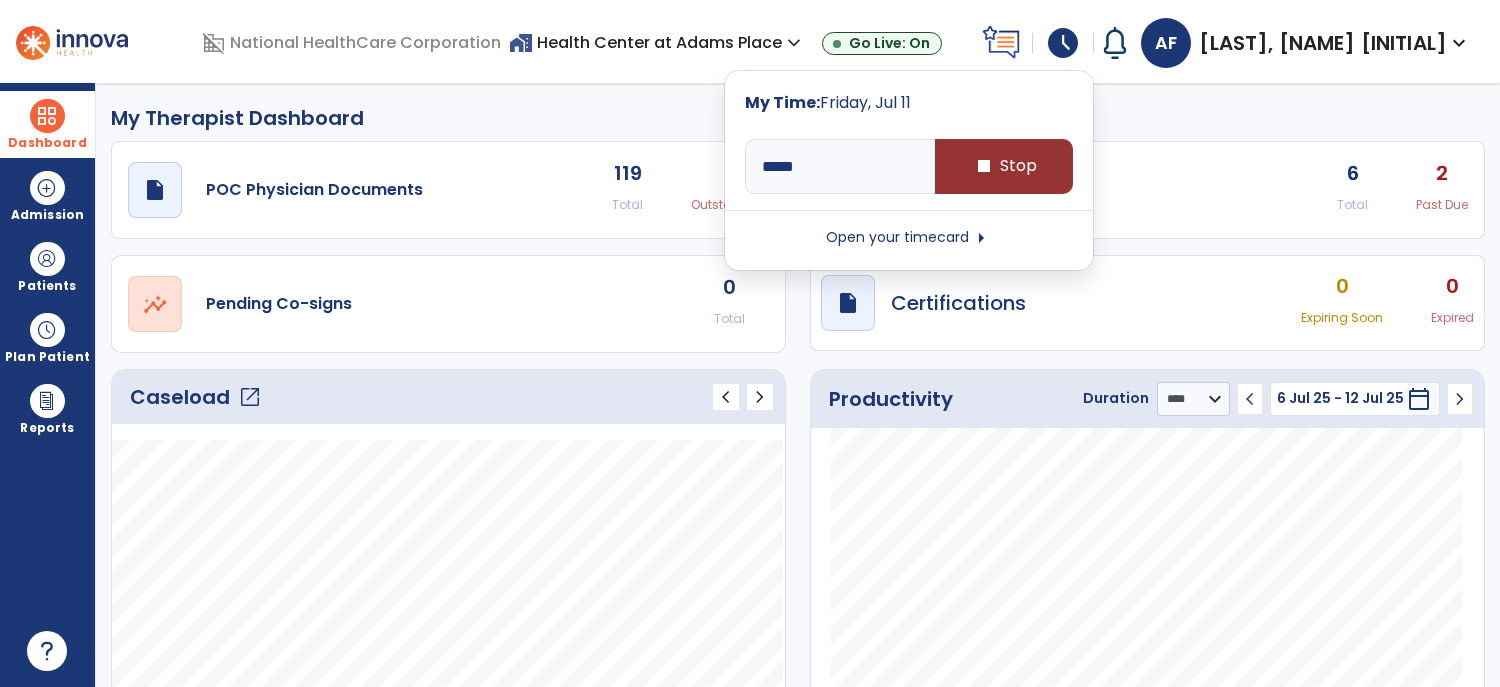click on "stop  Stop" at bounding box center (1004, 166) 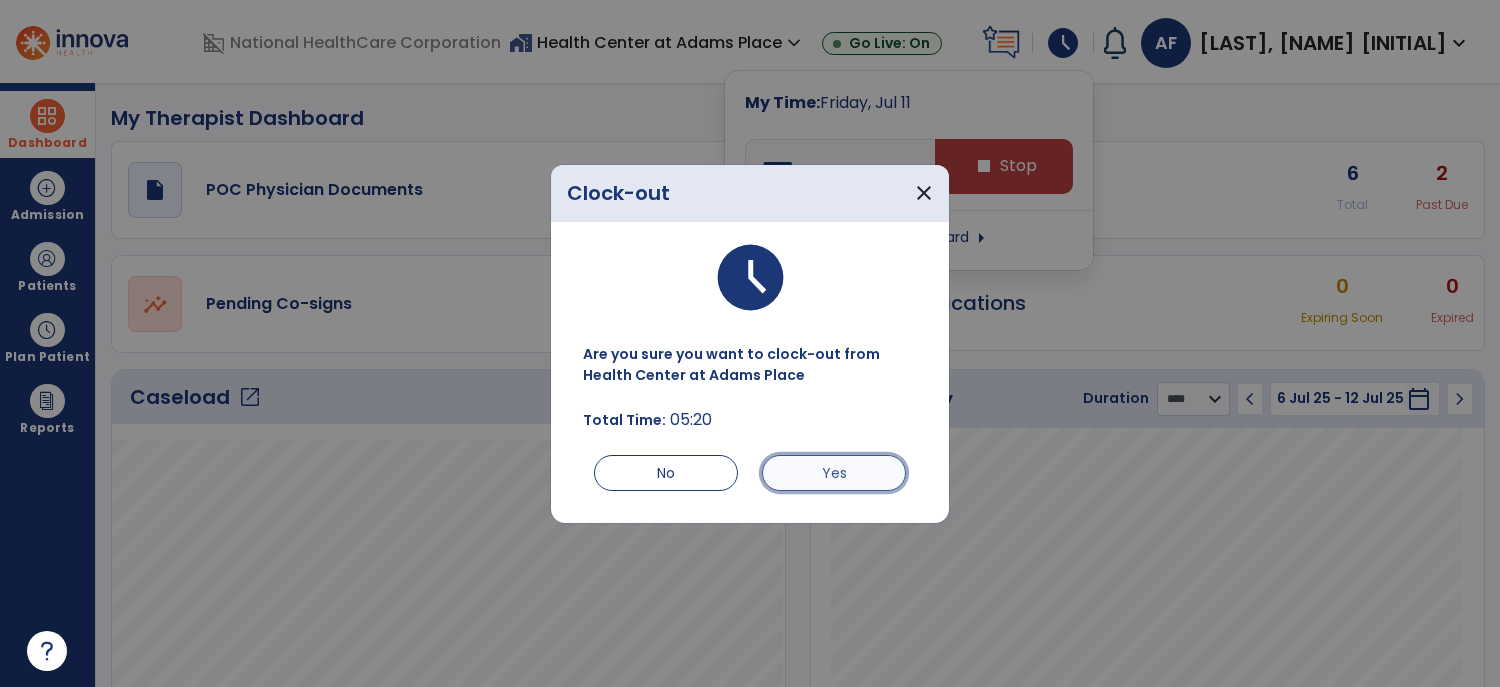 click on "Yes" at bounding box center [834, 473] 